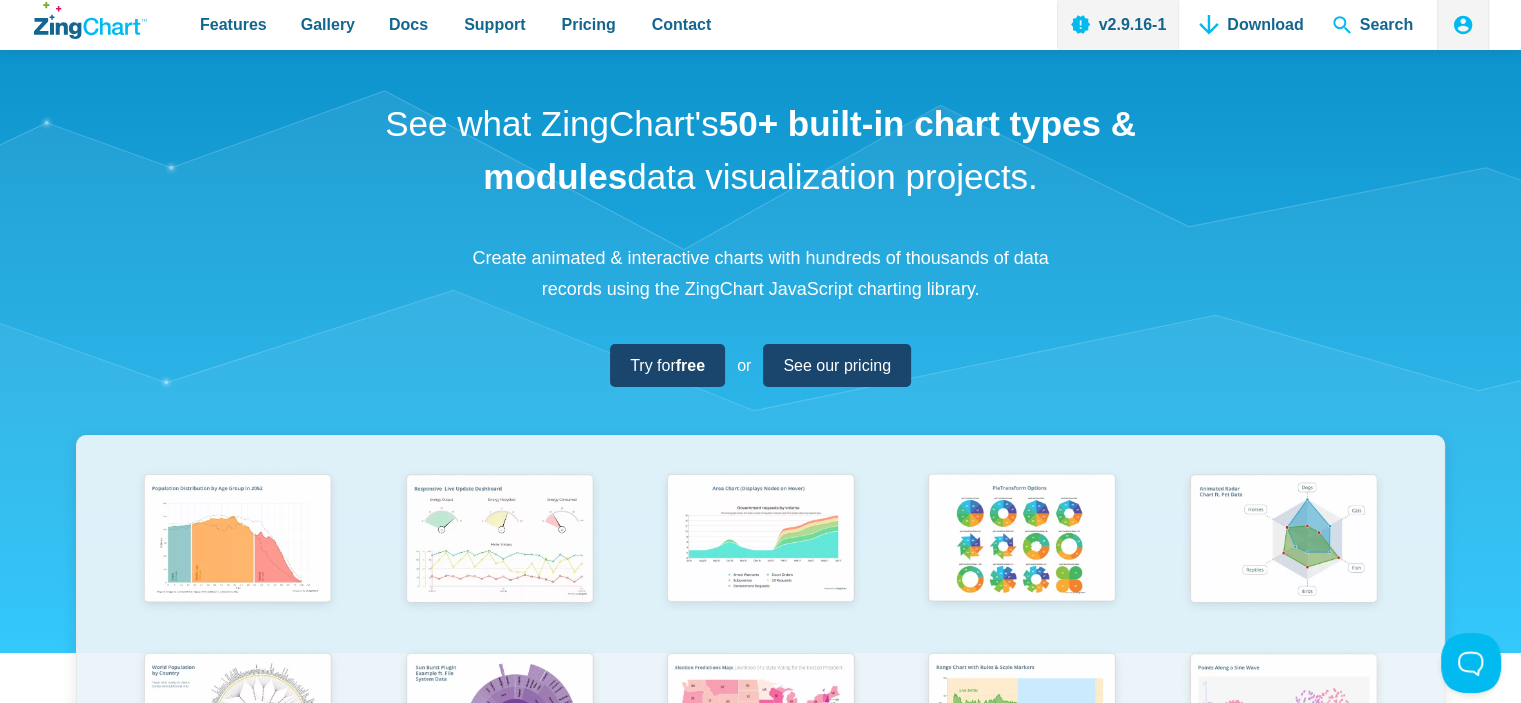 scroll, scrollTop: 0, scrollLeft: 0, axis: both 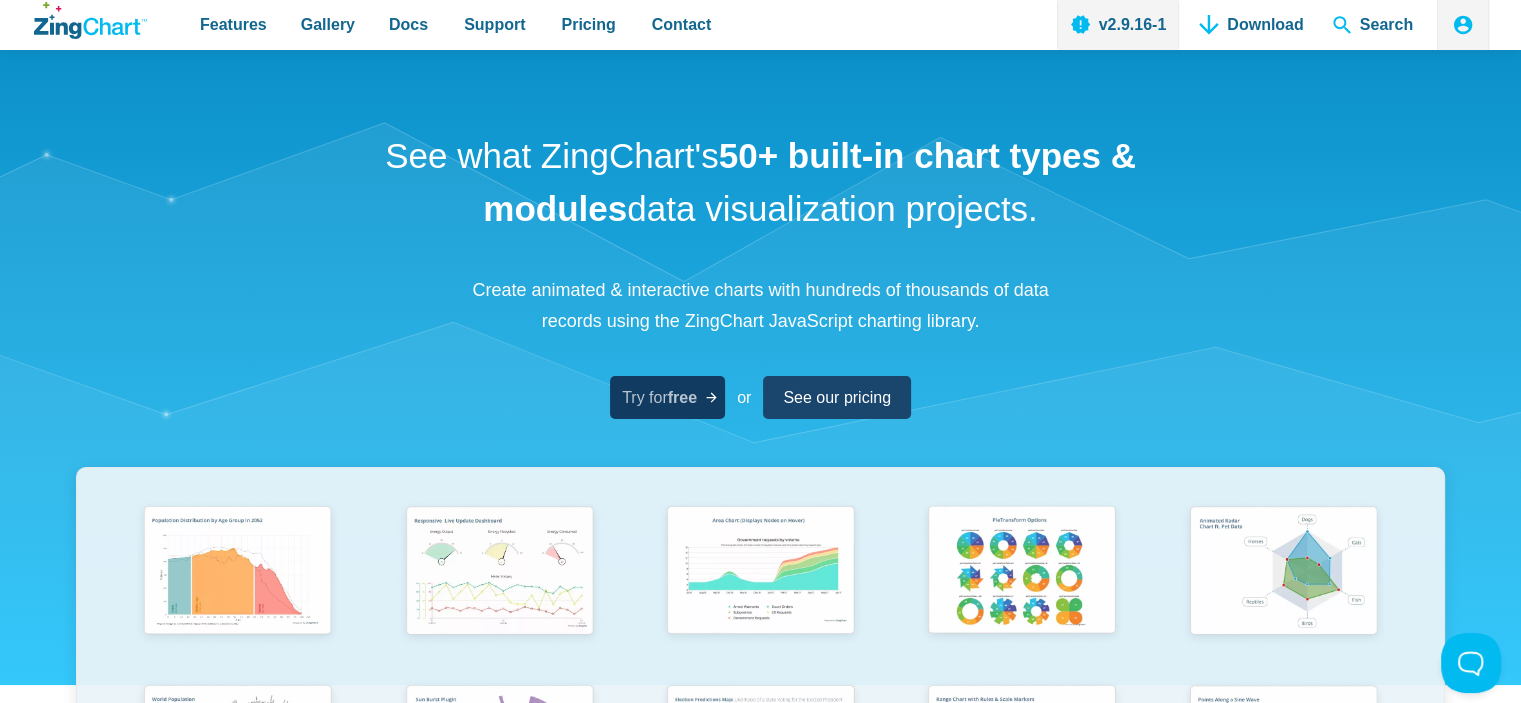click on "free" at bounding box center [682, 397] 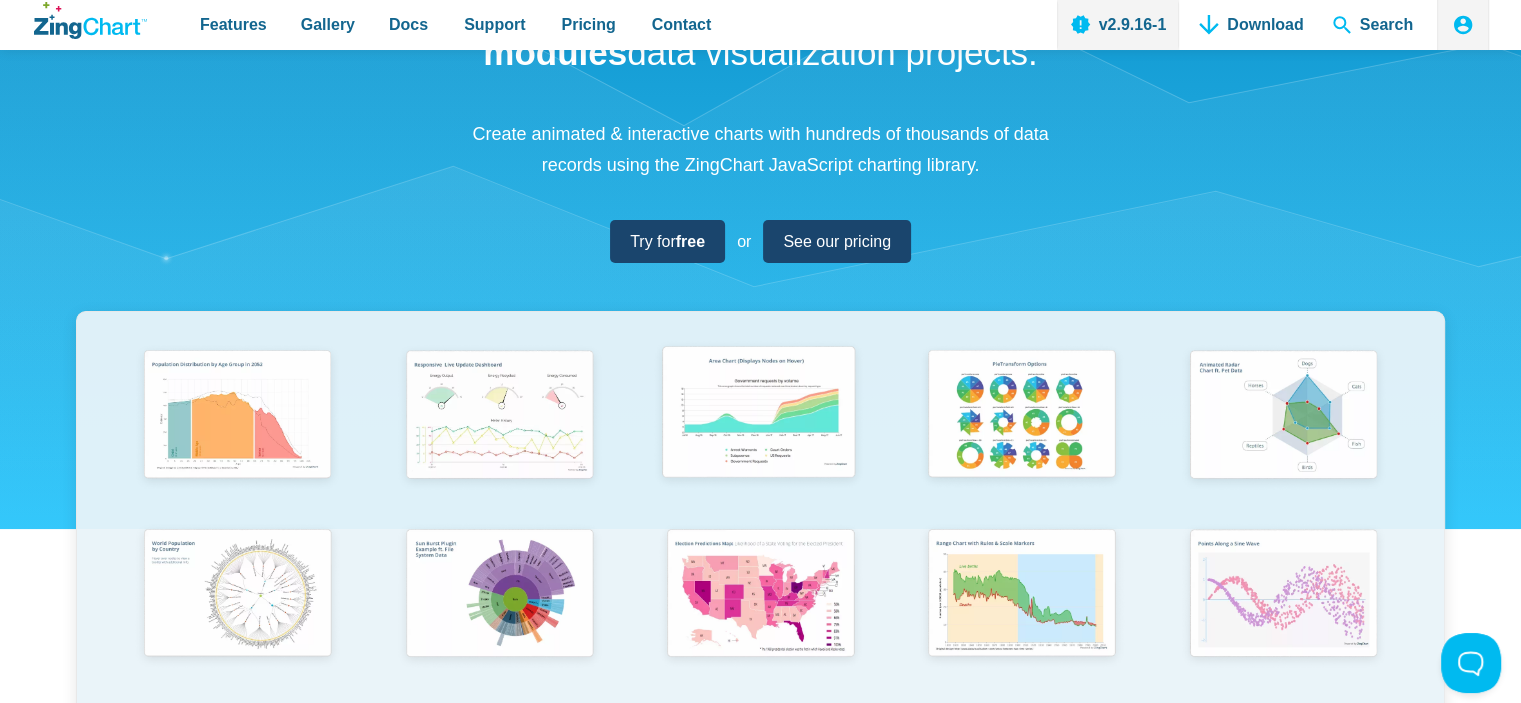 scroll, scrollTop: 300, scrollLeft: 0, axis: vertical 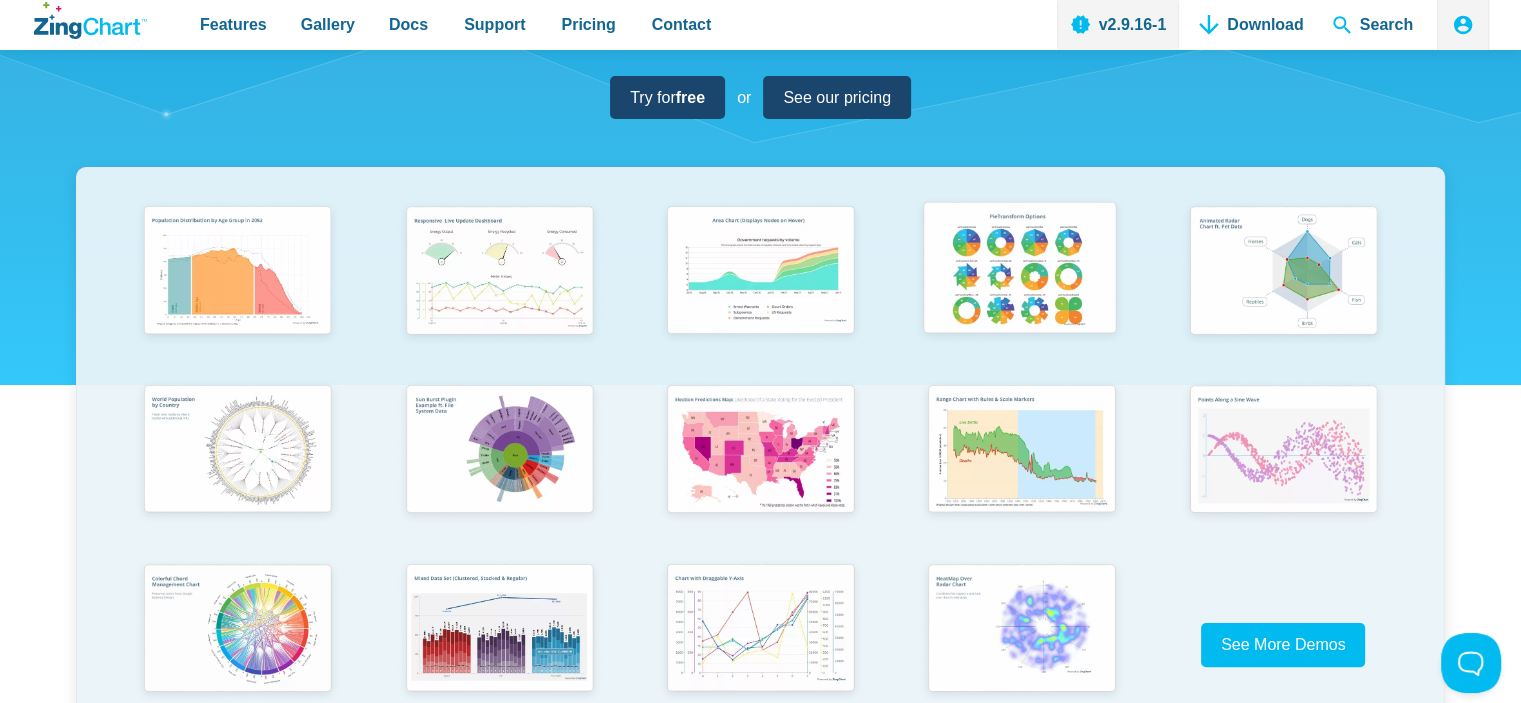 click at bounding box center (1019, 271) 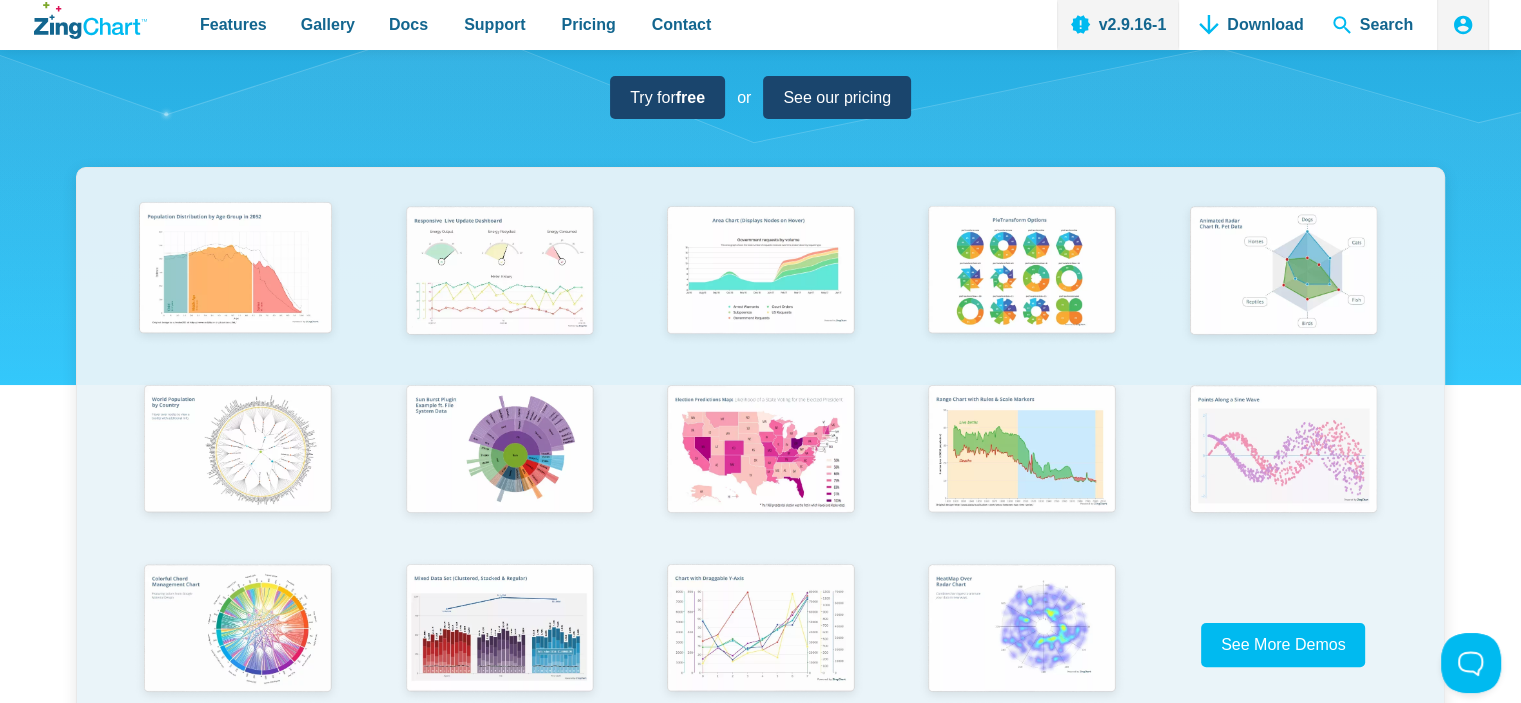 click at bounding box center [235, 271] 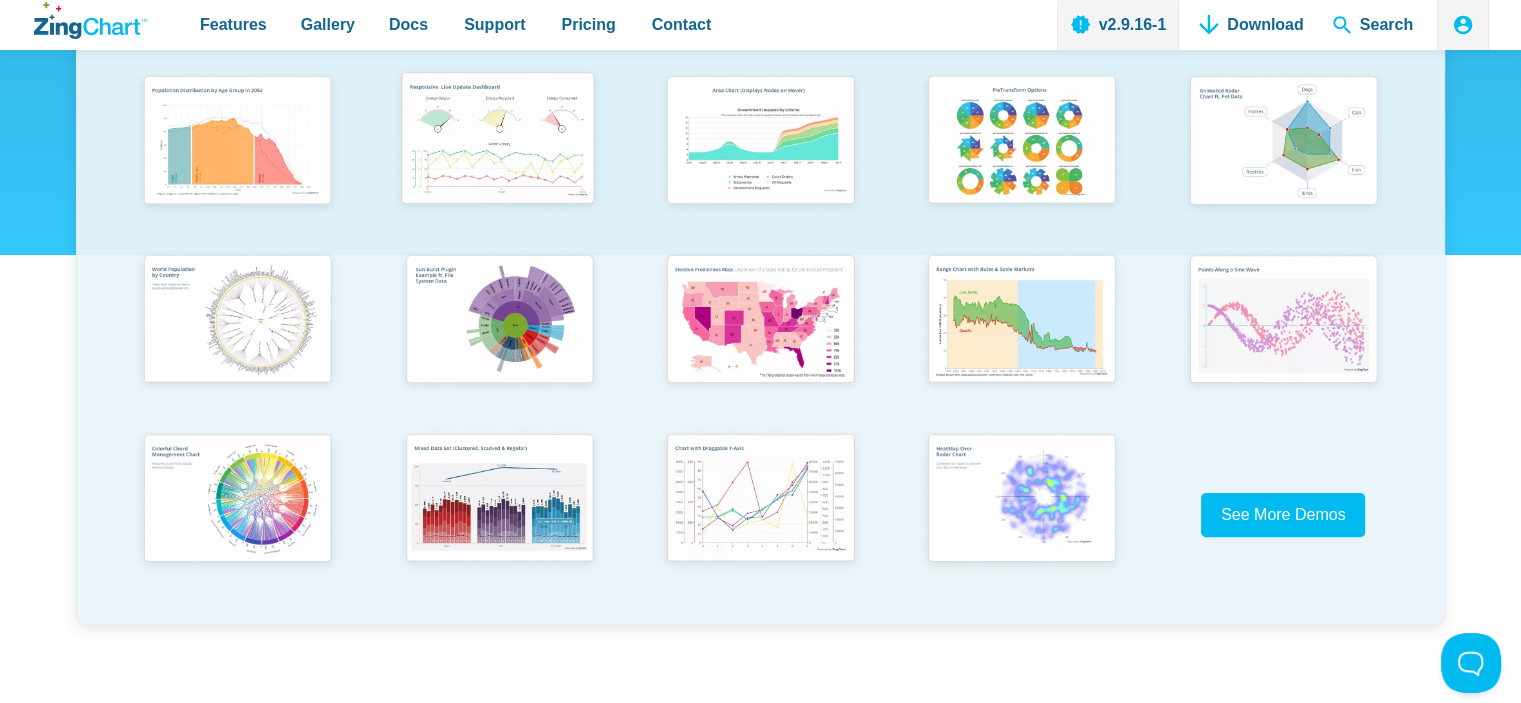 scroll, scrollTop: 300, scrollLeft: 0, axis: vertical 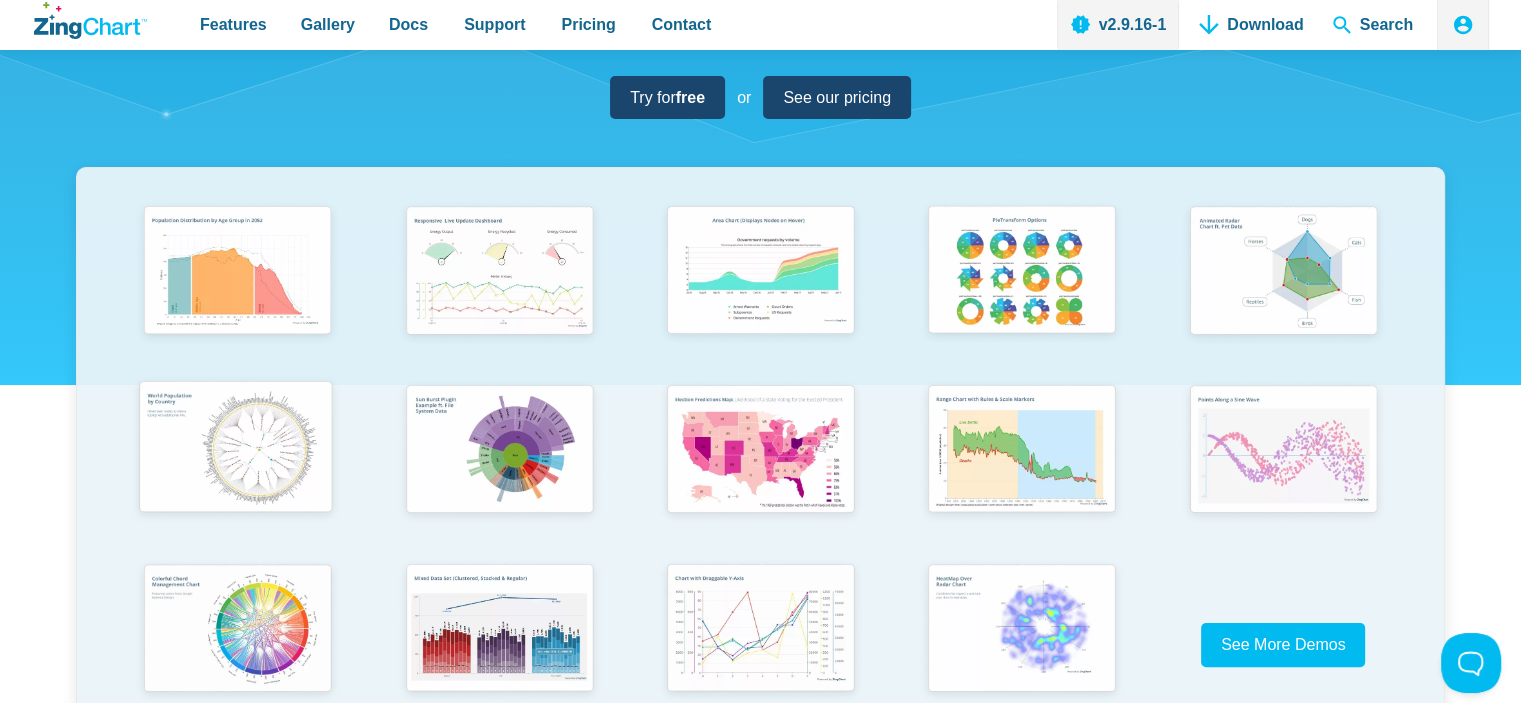 click at bounding box center (235, 450) 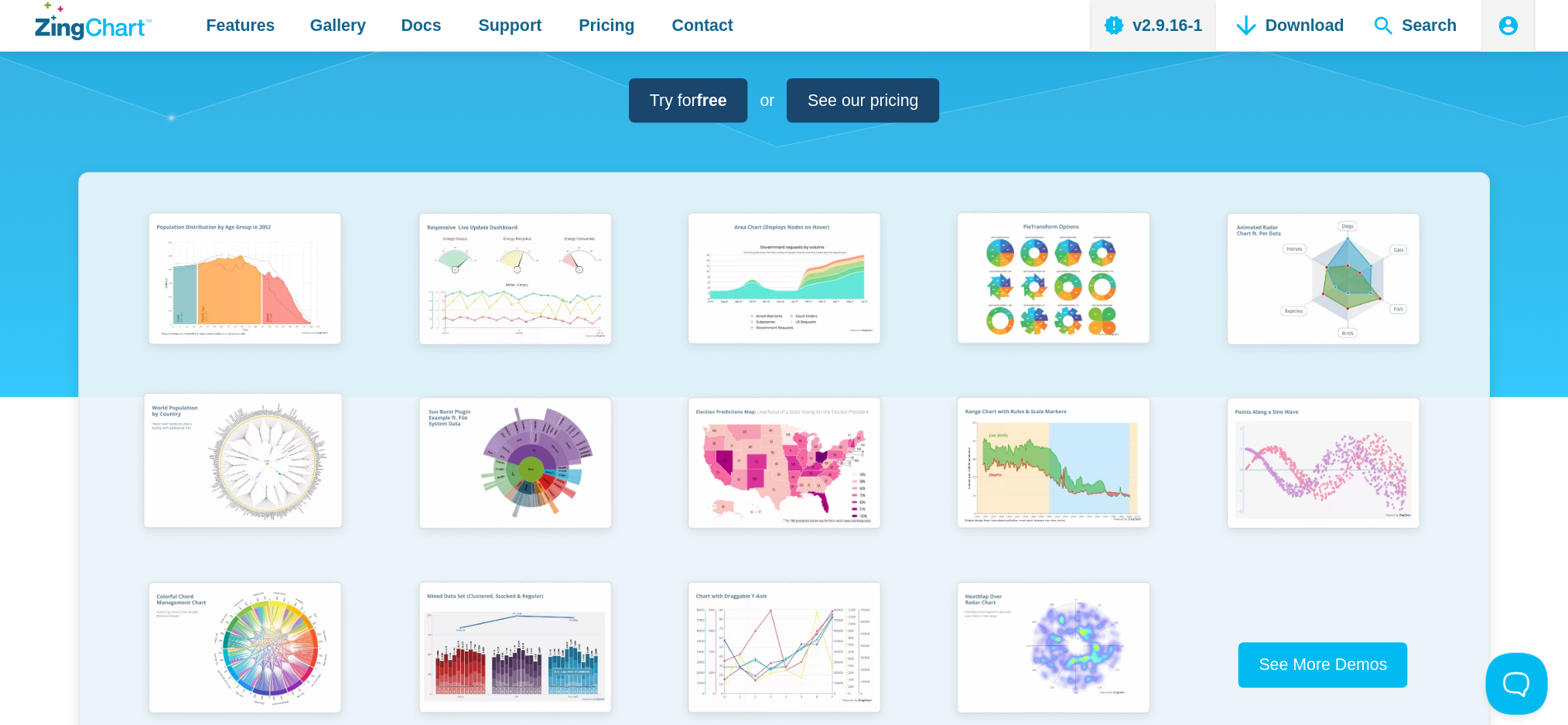 scroll, scrollTop: 231, scrollLeft: 0, axis: vertical 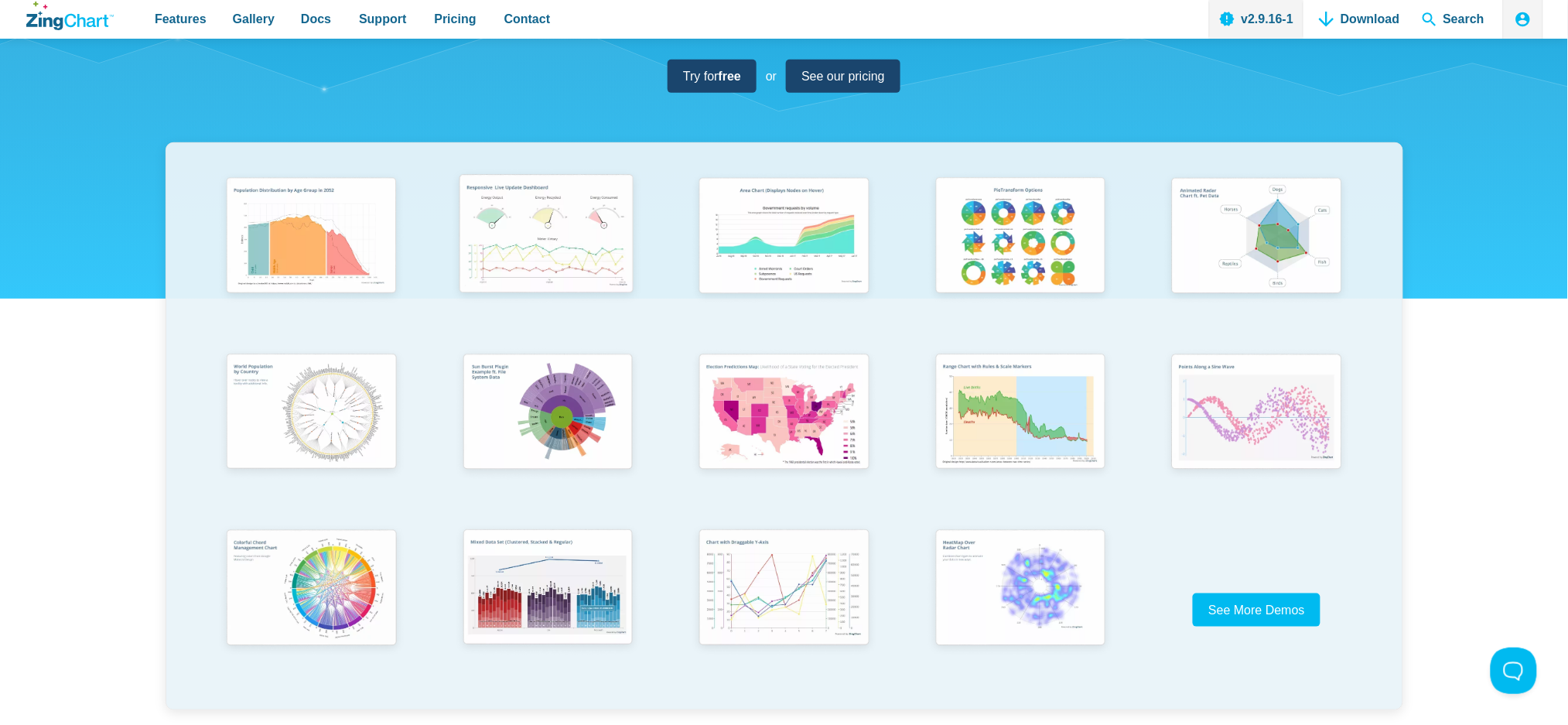 click at bounding box center (546, 237) 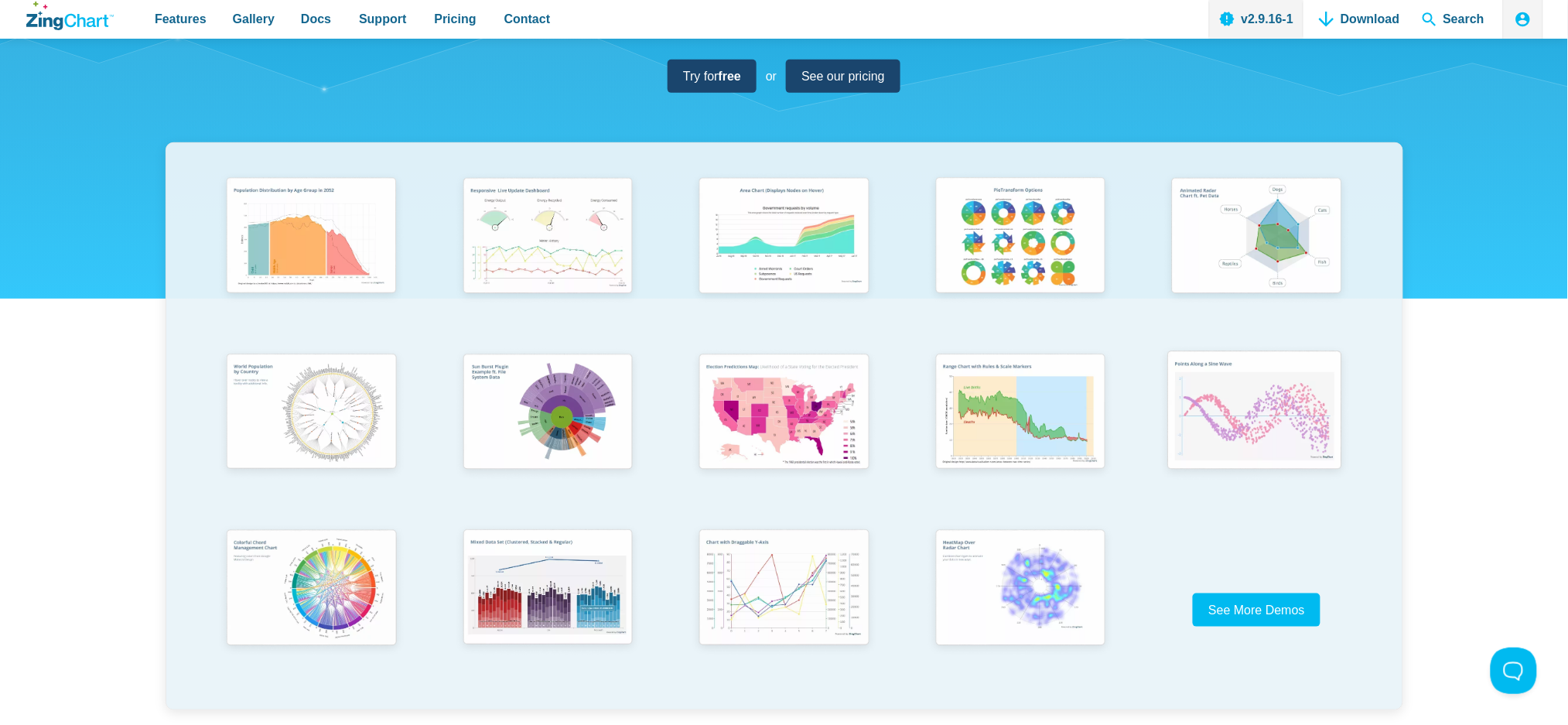 click at bounding box center [1255, 412] 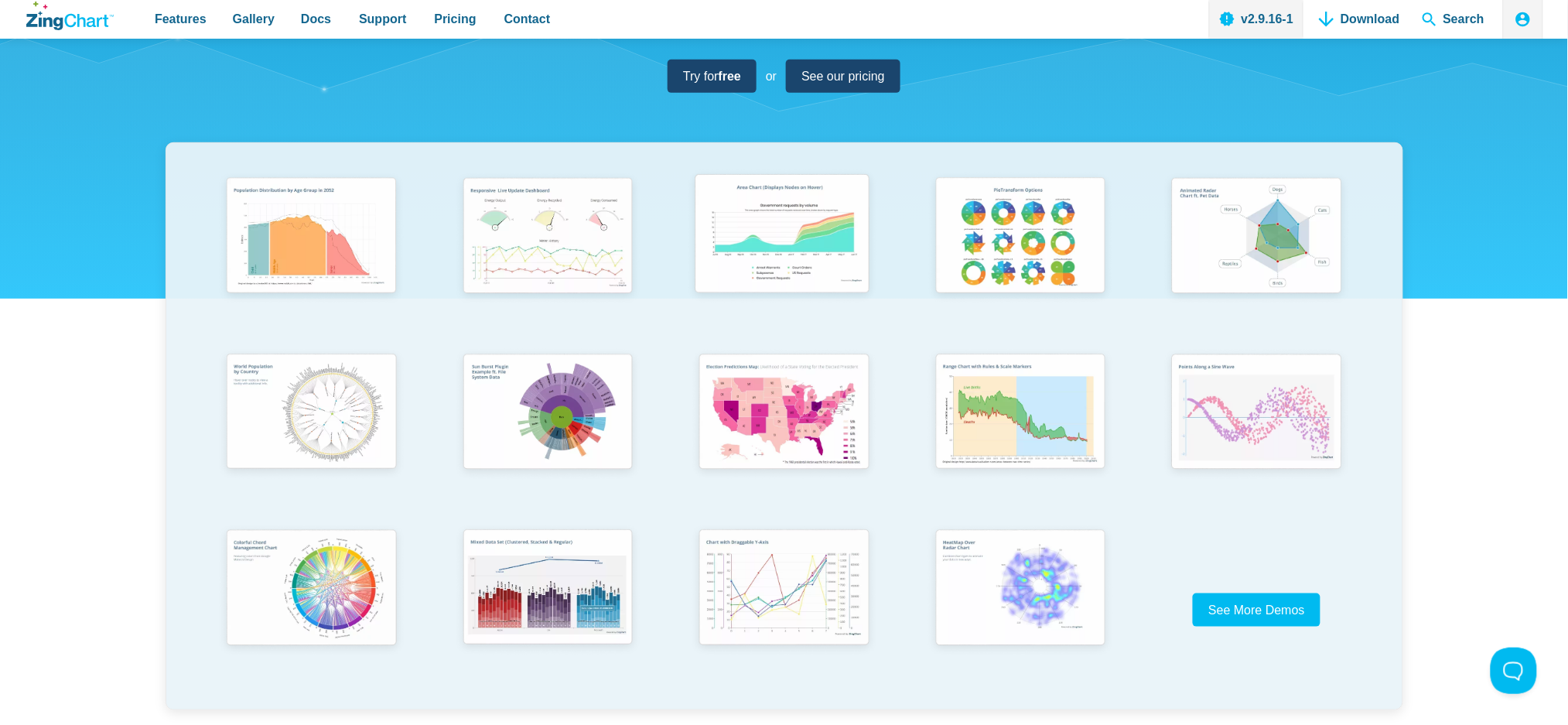 click at bounding box center (783, 237) 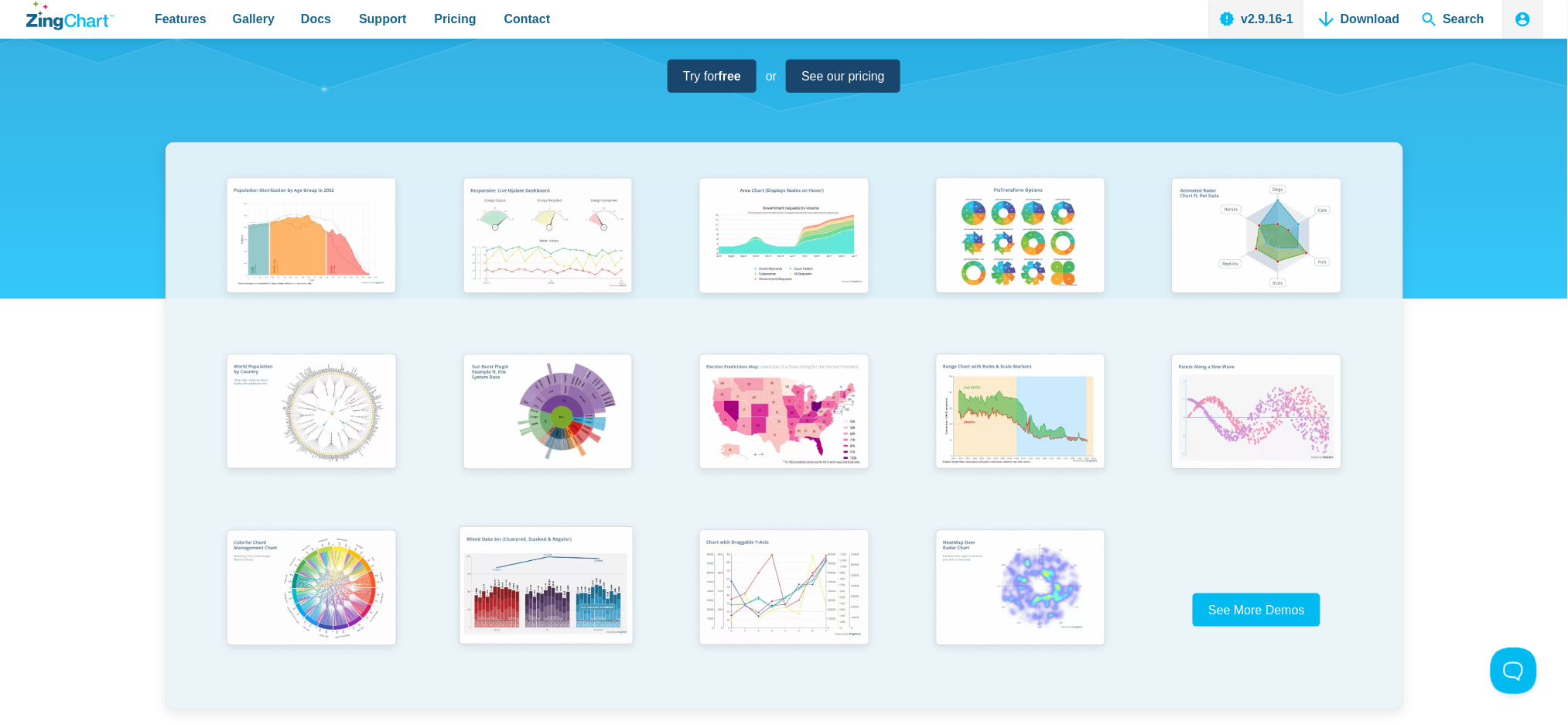 click at bounding box center [546, 588] 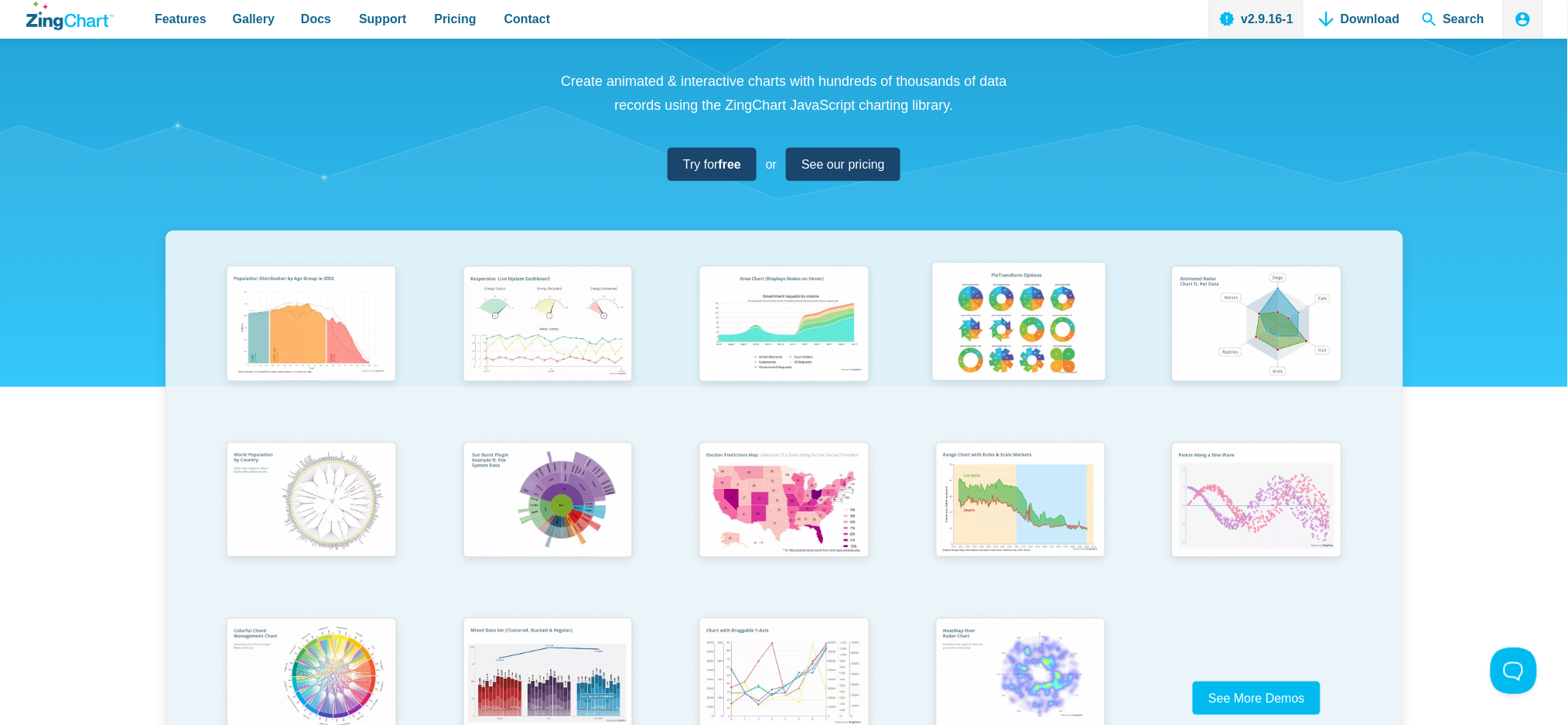 scroll, scrollTop: 309, scrollLeft: 0, axis: vertical 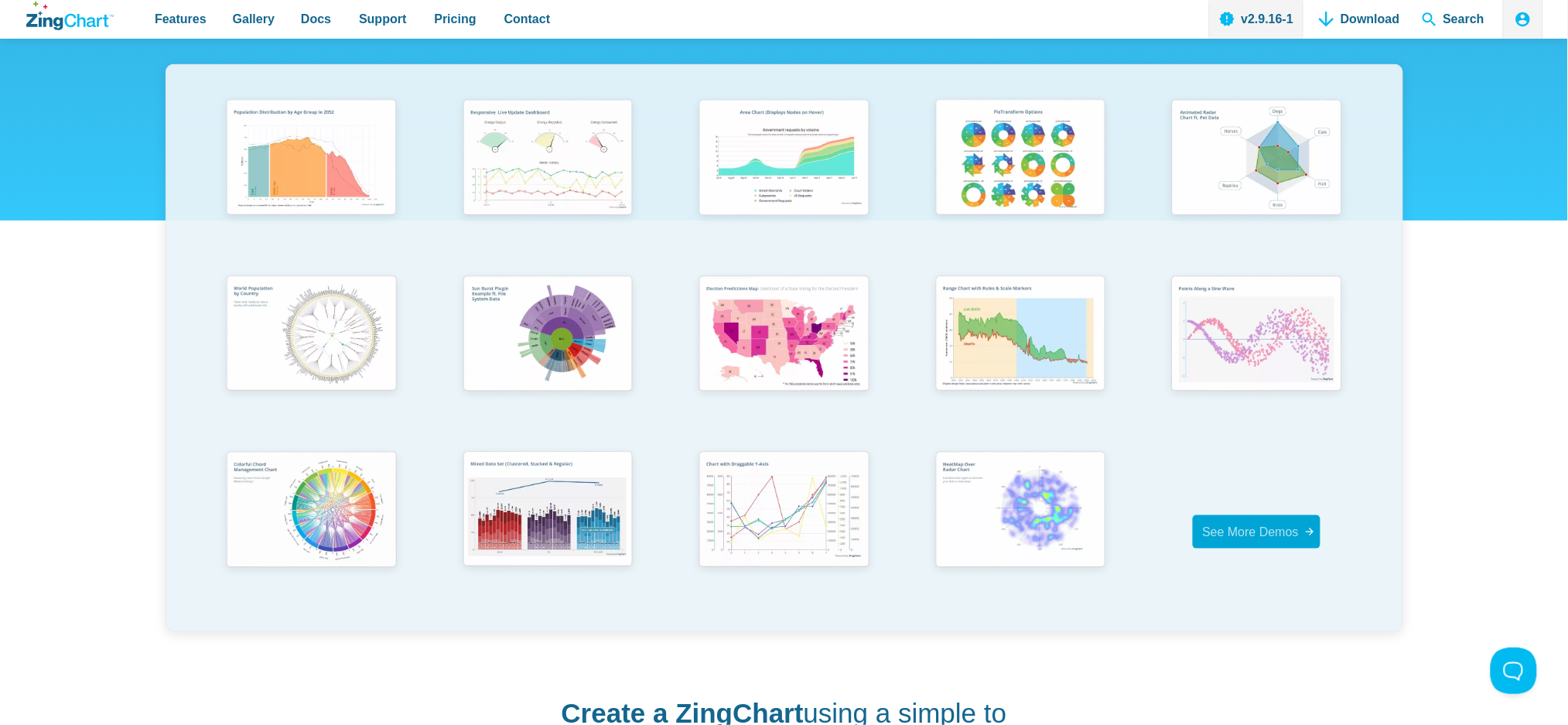 click on "See More Demos" at bounding box center [1250, 532] 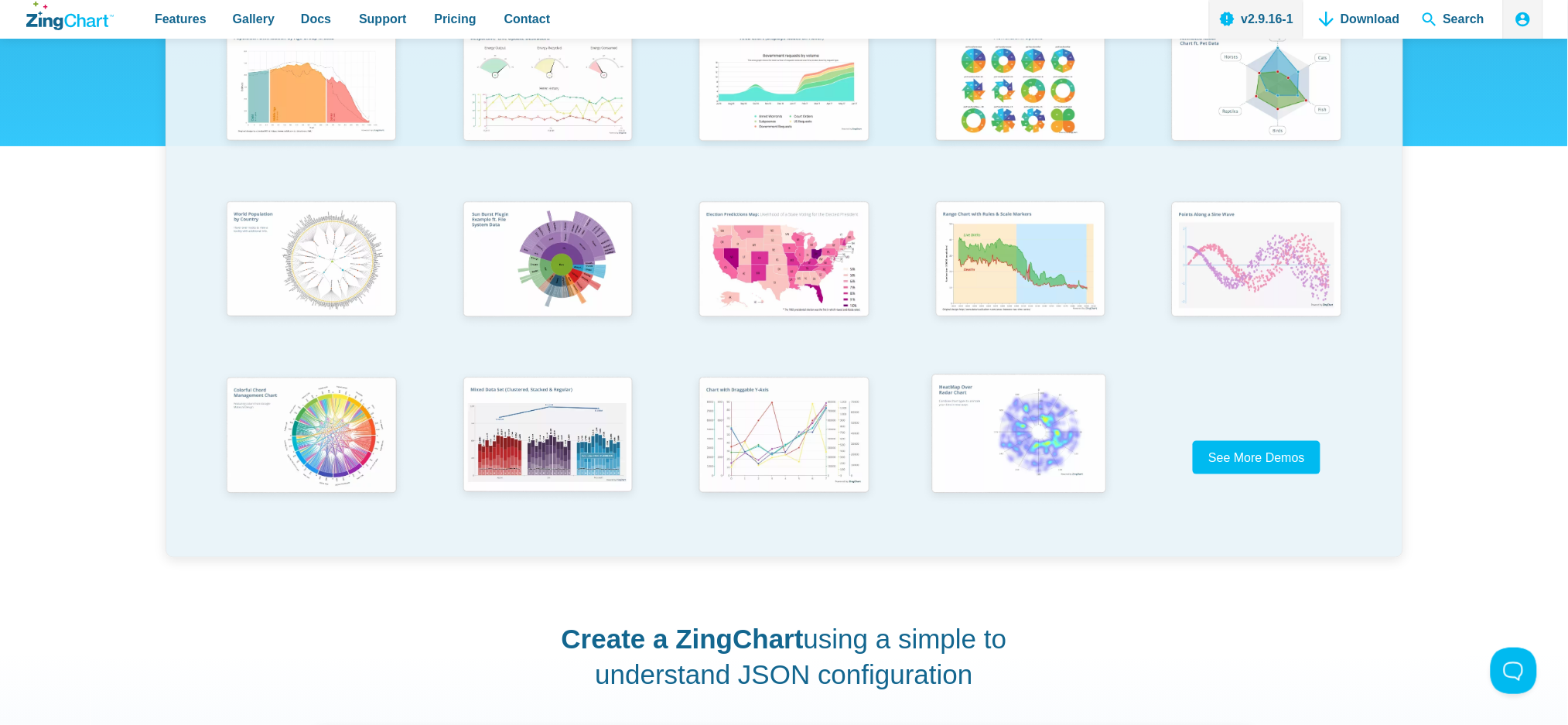 scroll, scrollTop: 412, scrollLeft: 0, axis: vertical 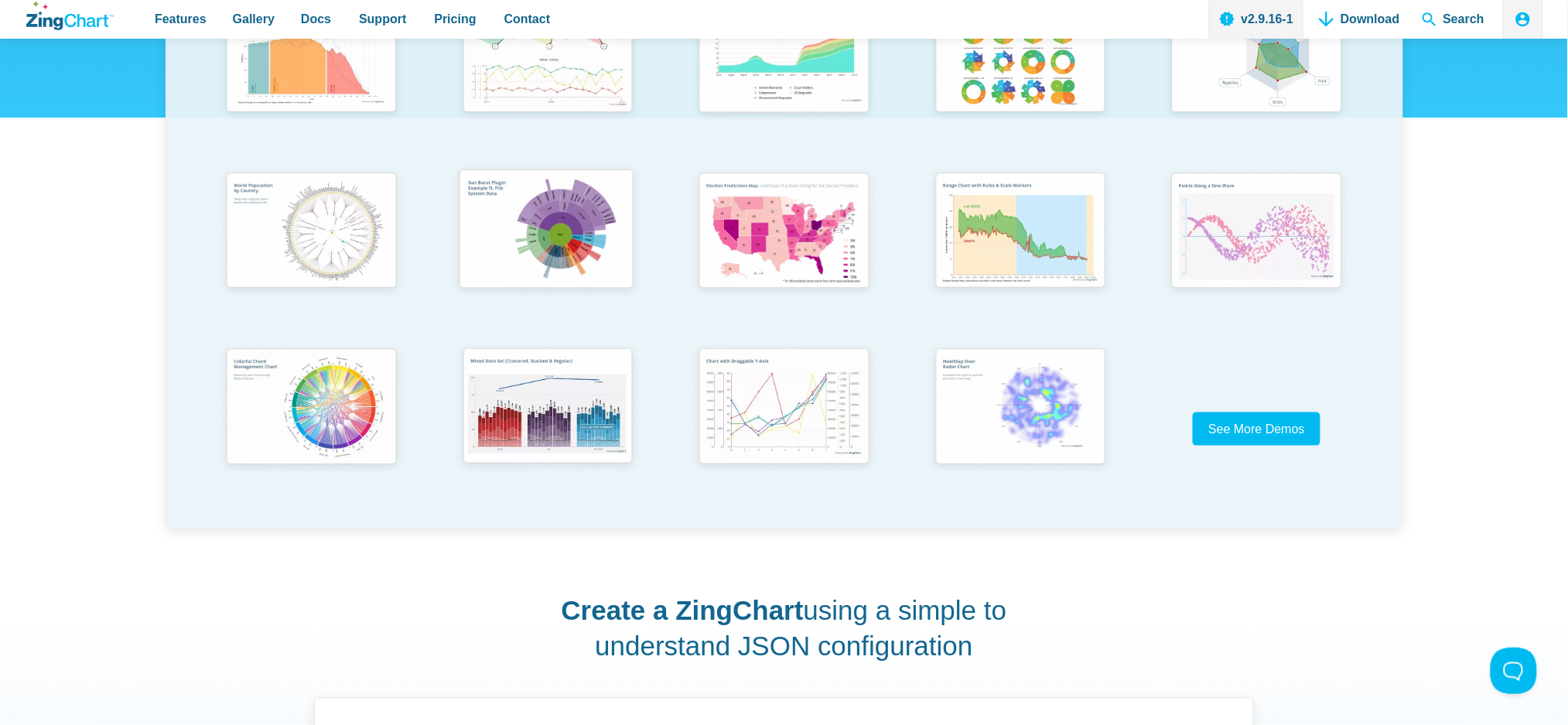 click at bounding box center (546, 231) 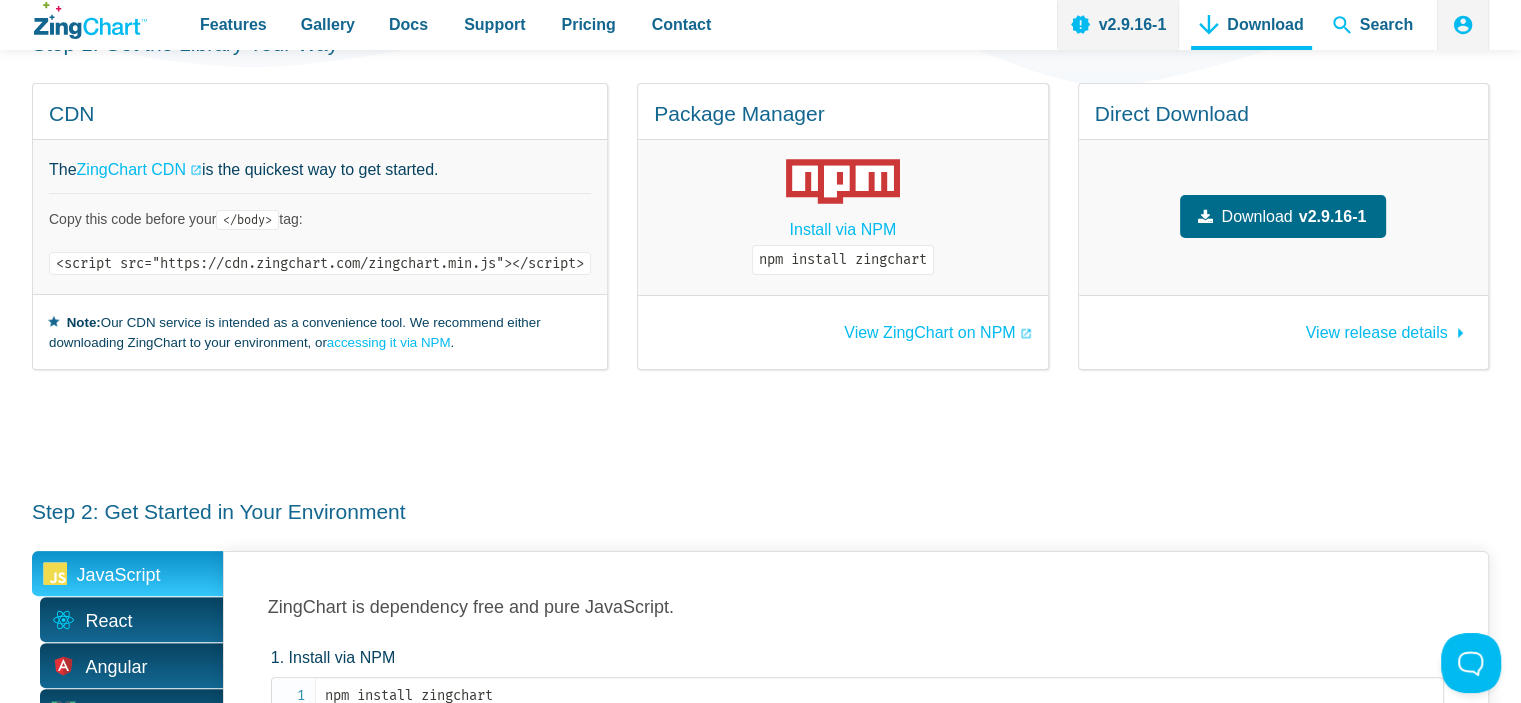 scroll, scrollTop: 0, scrollLeft: 0, axis: both 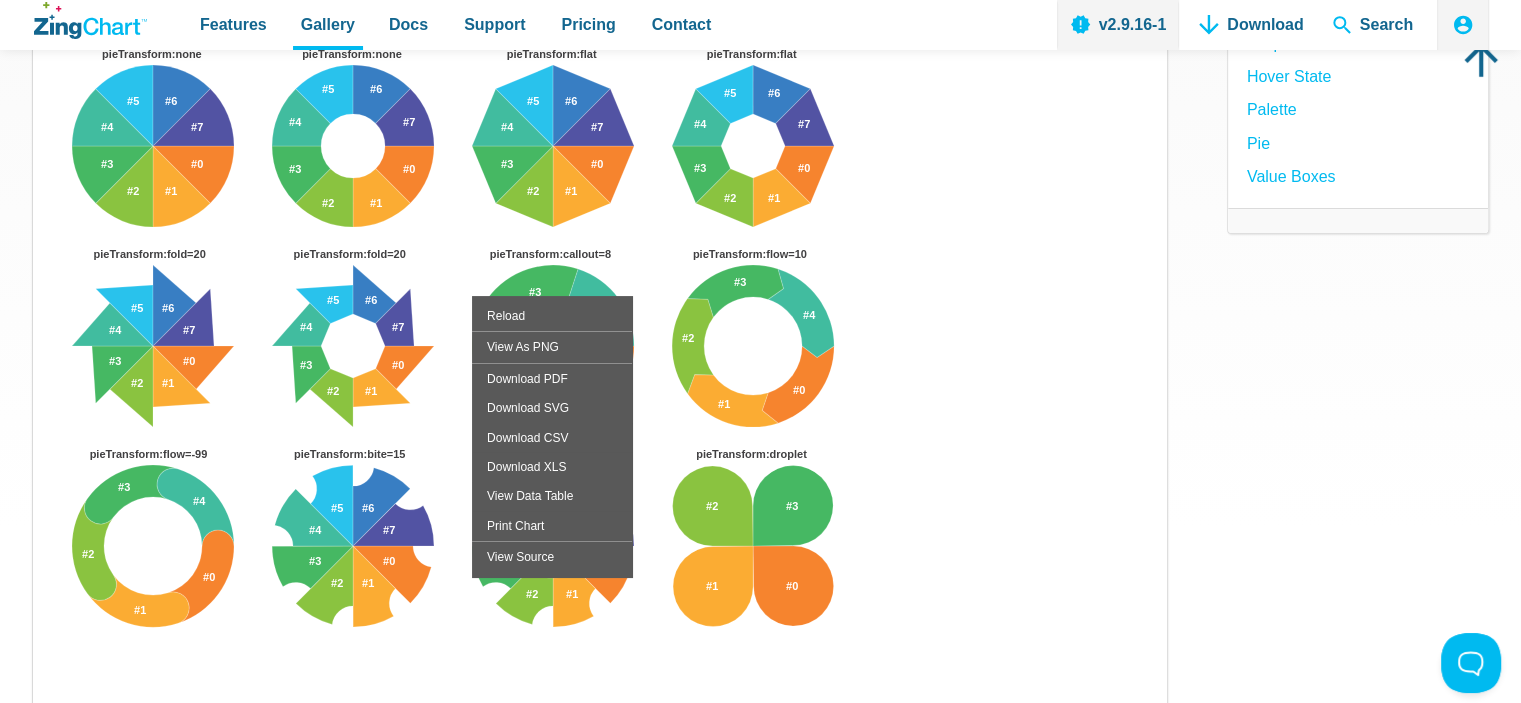 click at bounding box center (600, 366) 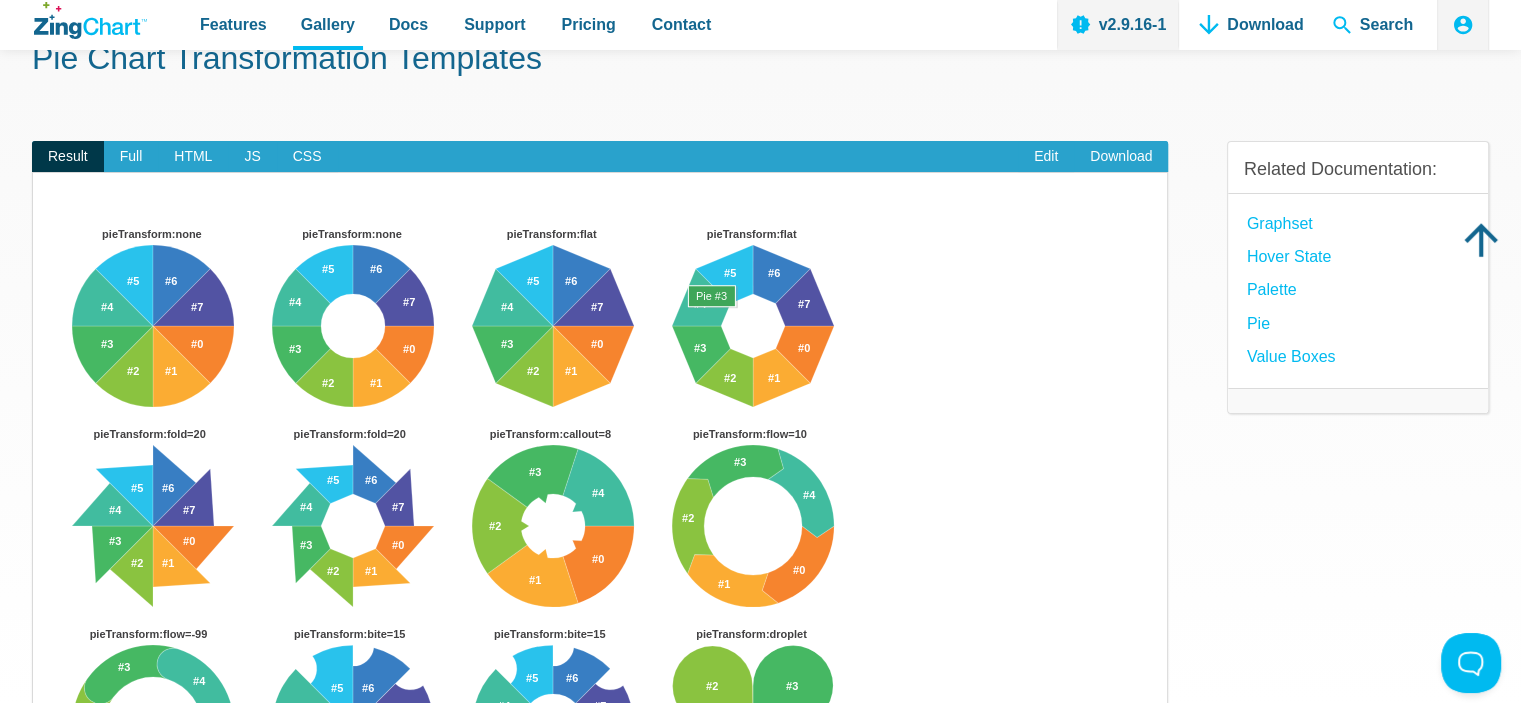scroll, scrollTop: 100, scrollLeft: 0, axis: vertical 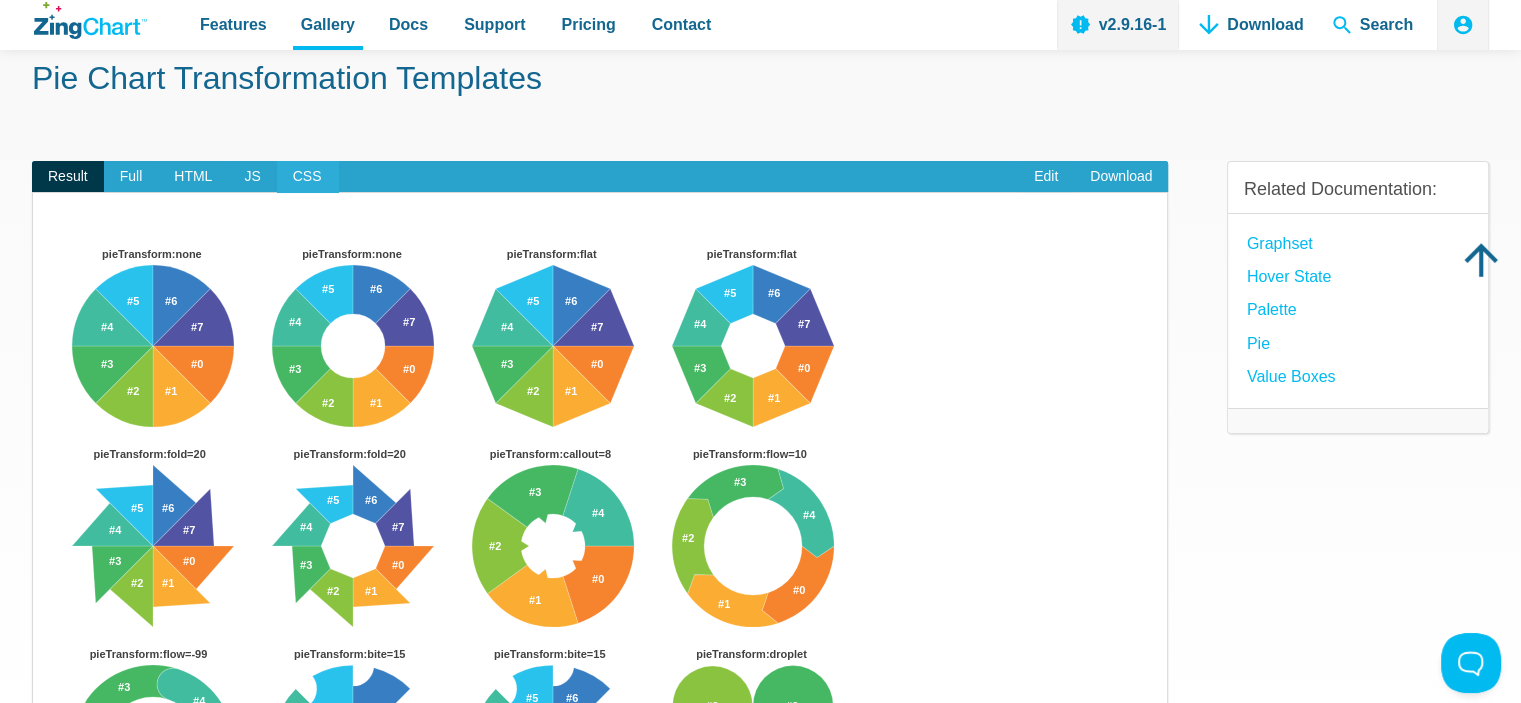 click on "CSS" at bounding box center (307, 177) 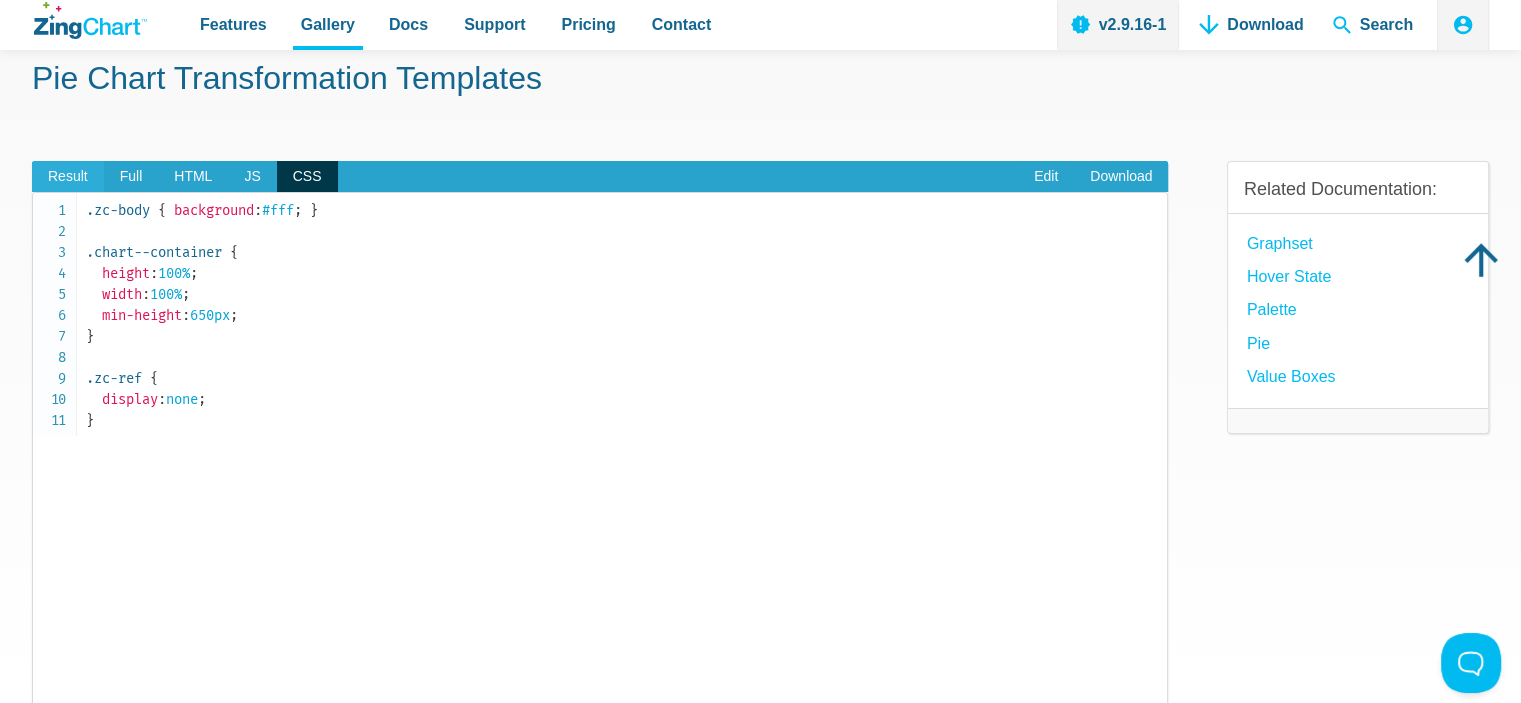 click on "Result" at bounding box center (68, 177) 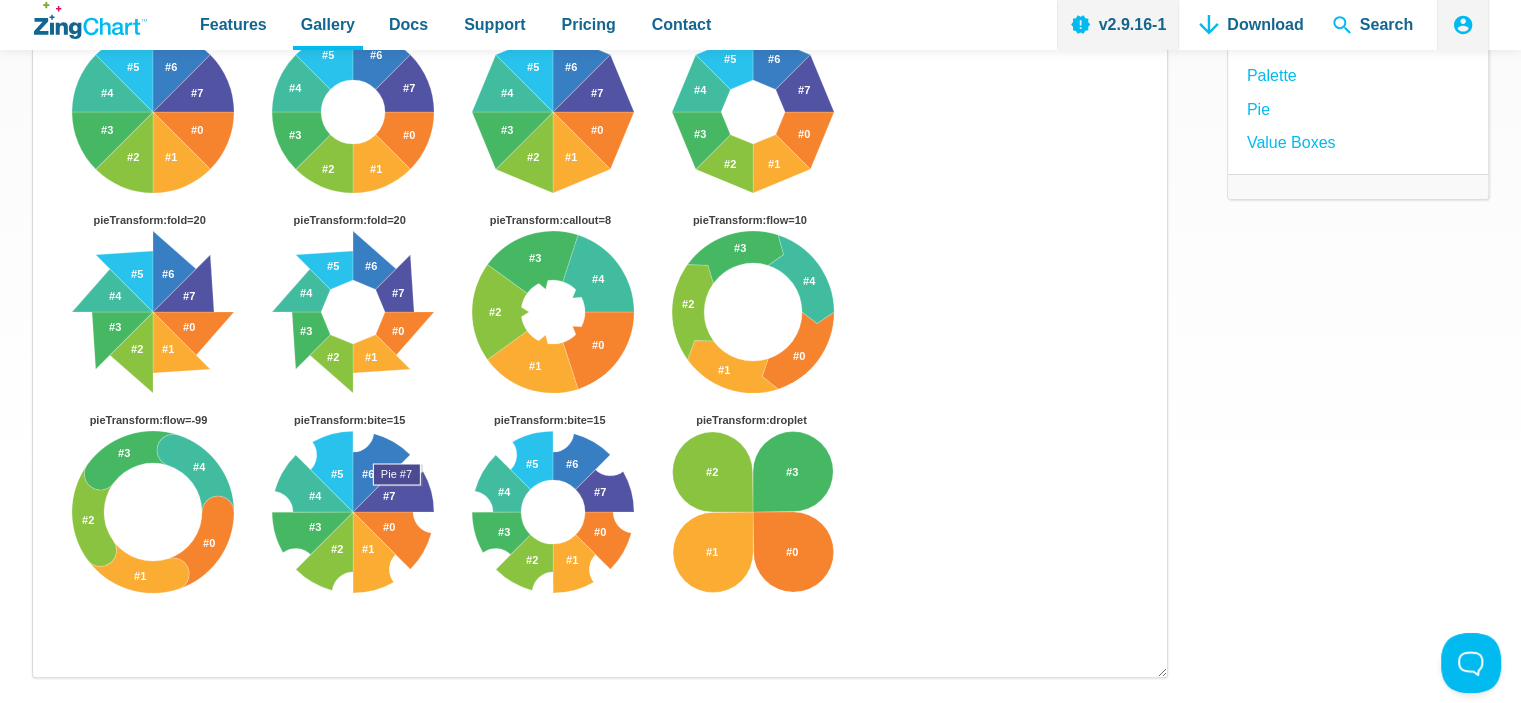 scroll, scrollTop: 300, scrollLeft: 0, axis: vertical 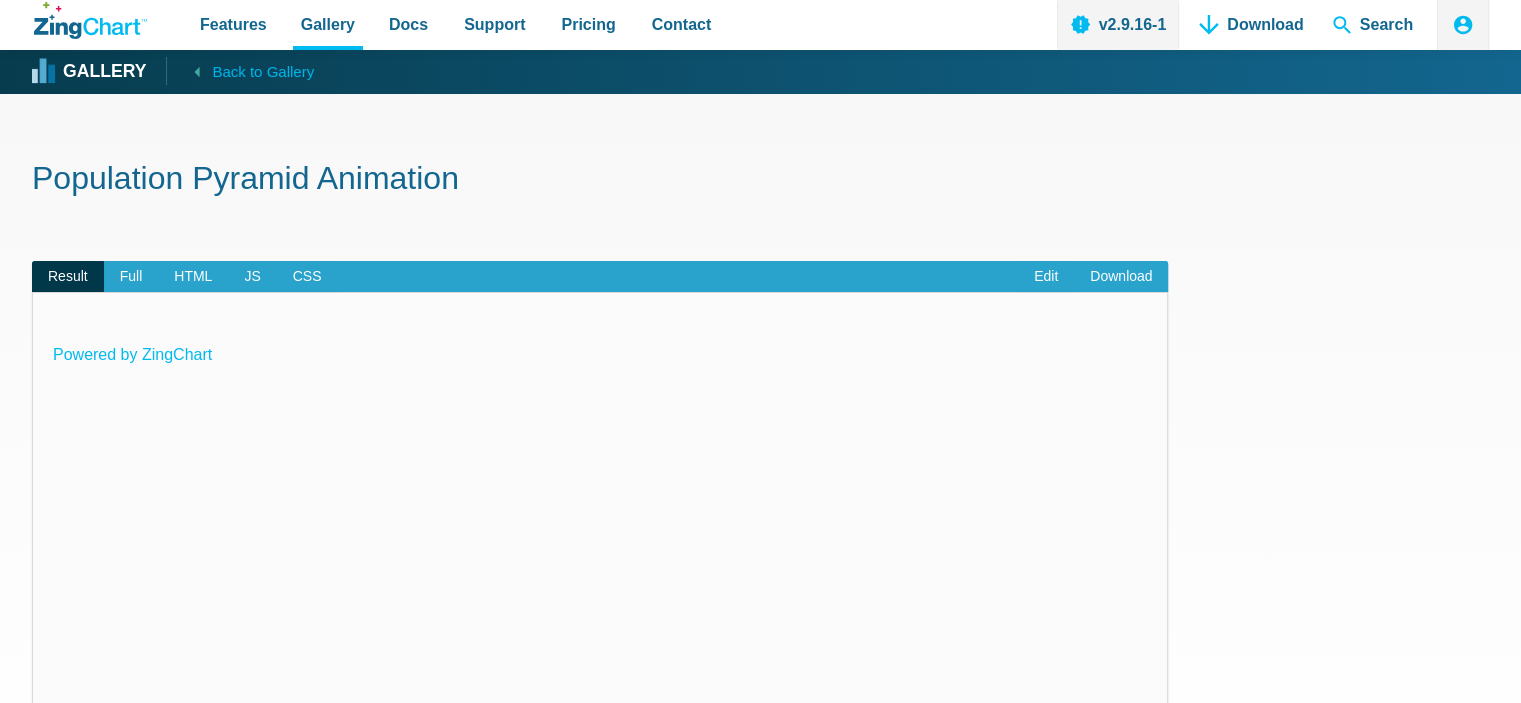 click on "Result" at bounding box center [68, 277] 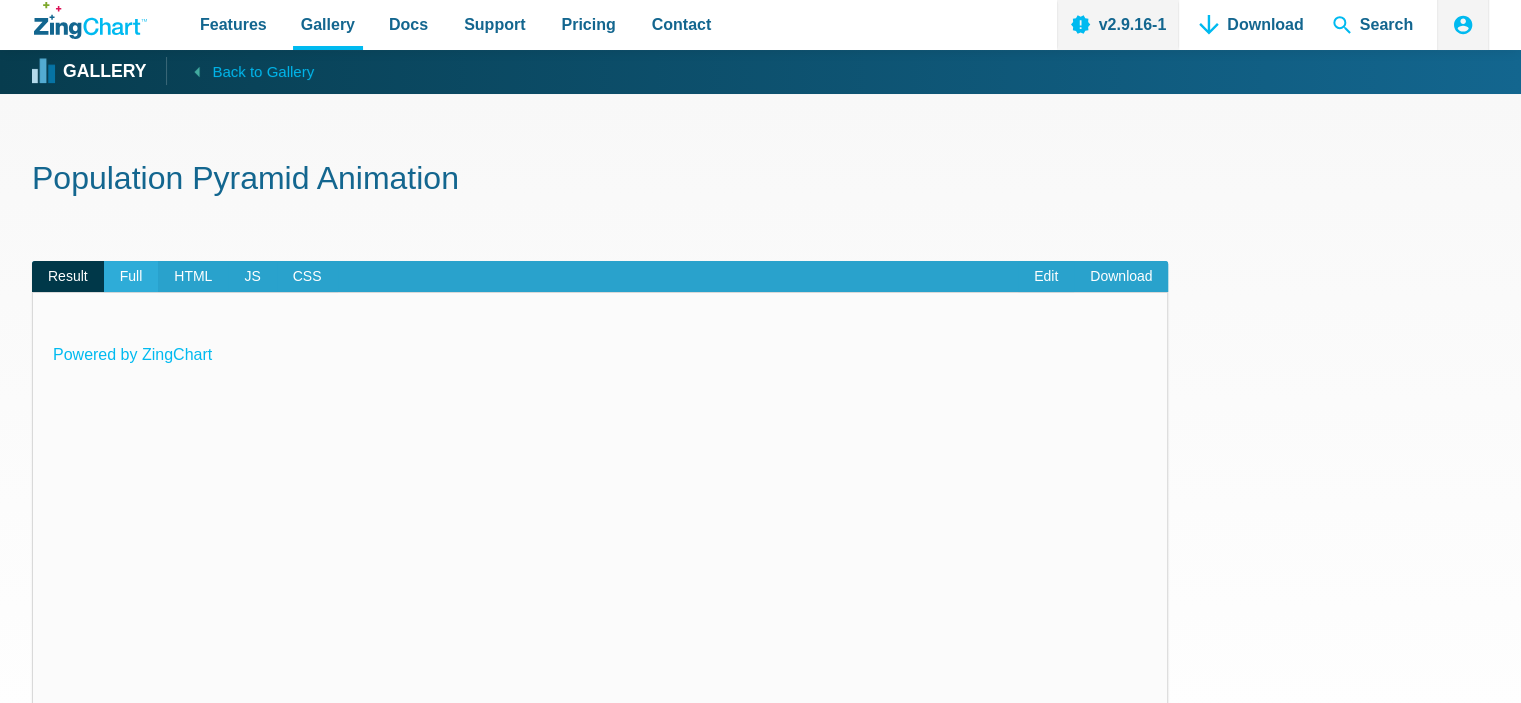 click on "Full" at bounding box center [131, 277] 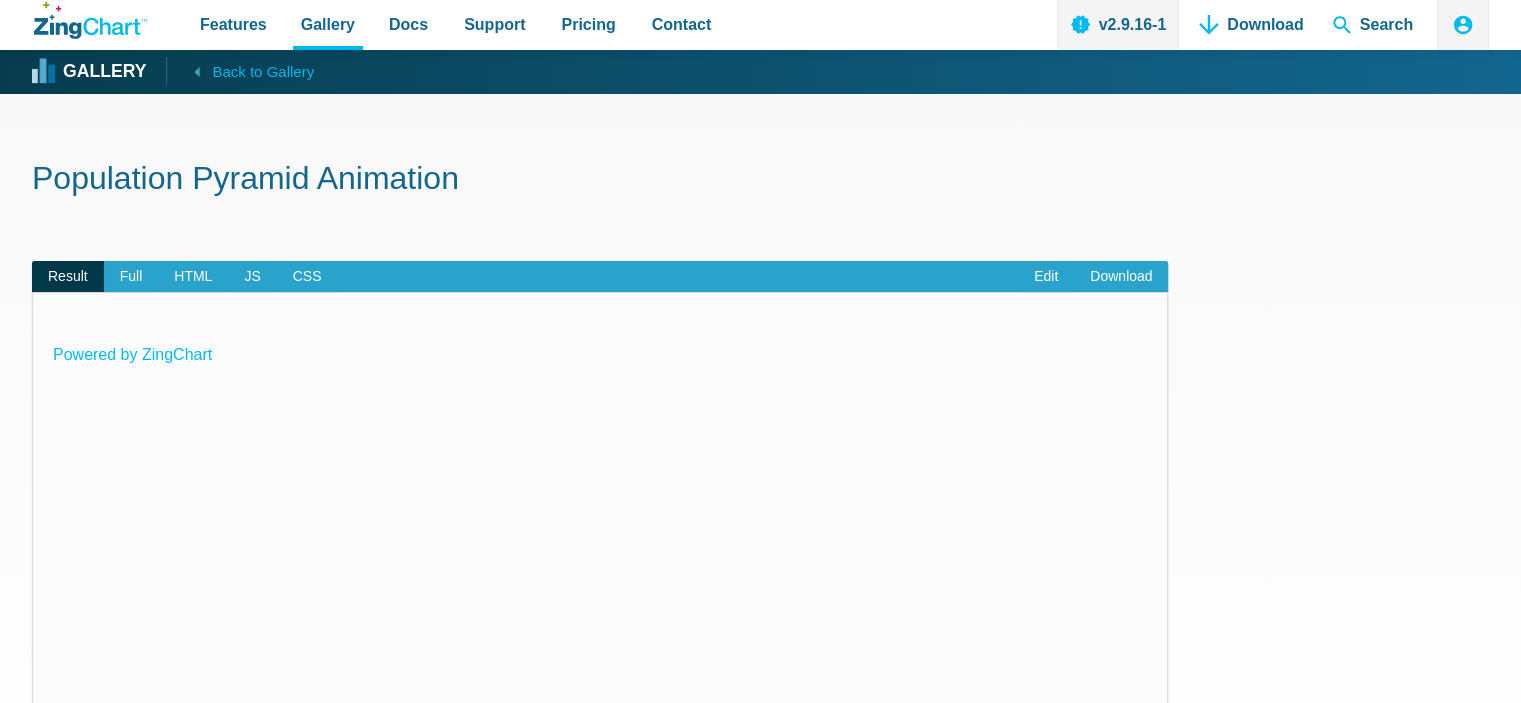 click on "Result" at bounding box center [68, 277] 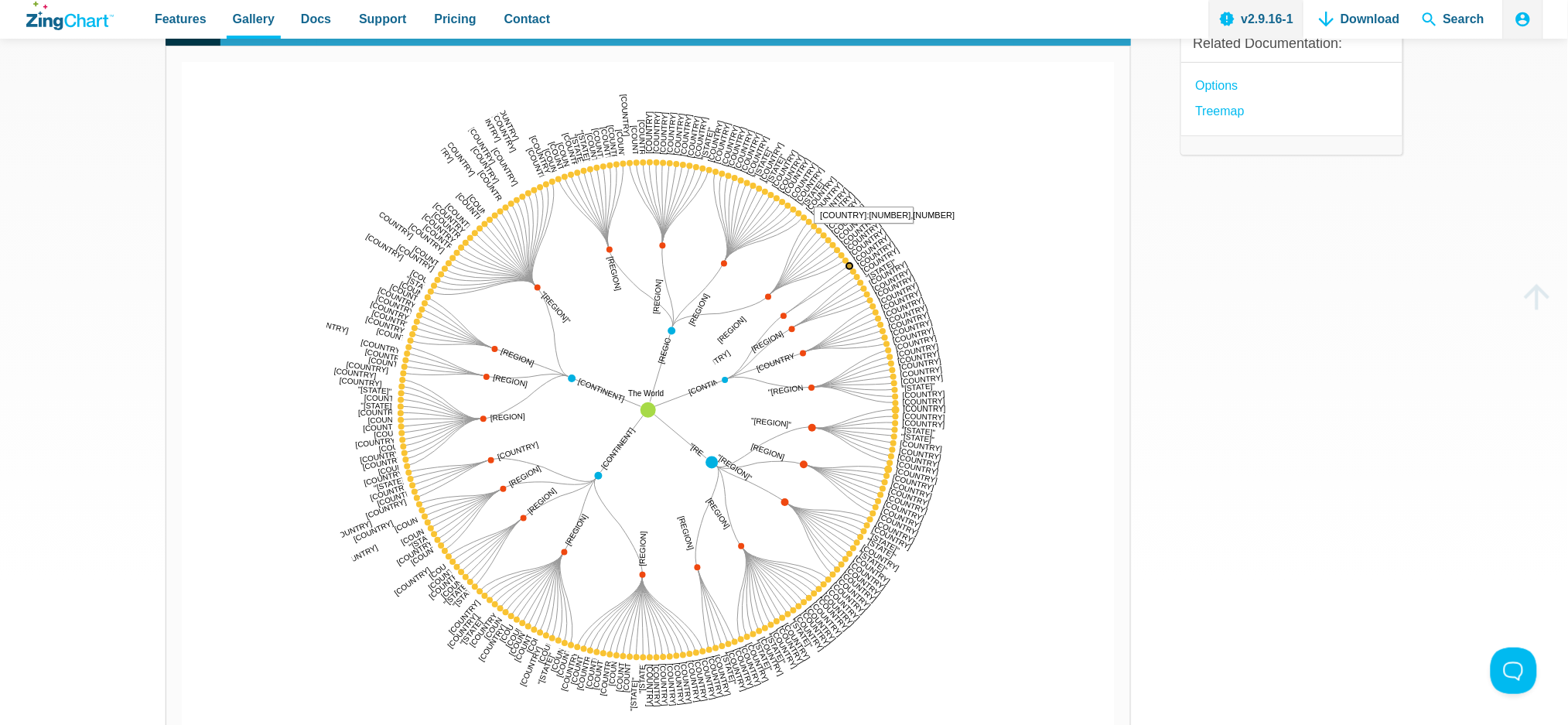 scroll, scrollTop: 211, scrollLeft: 0, axis: vertical 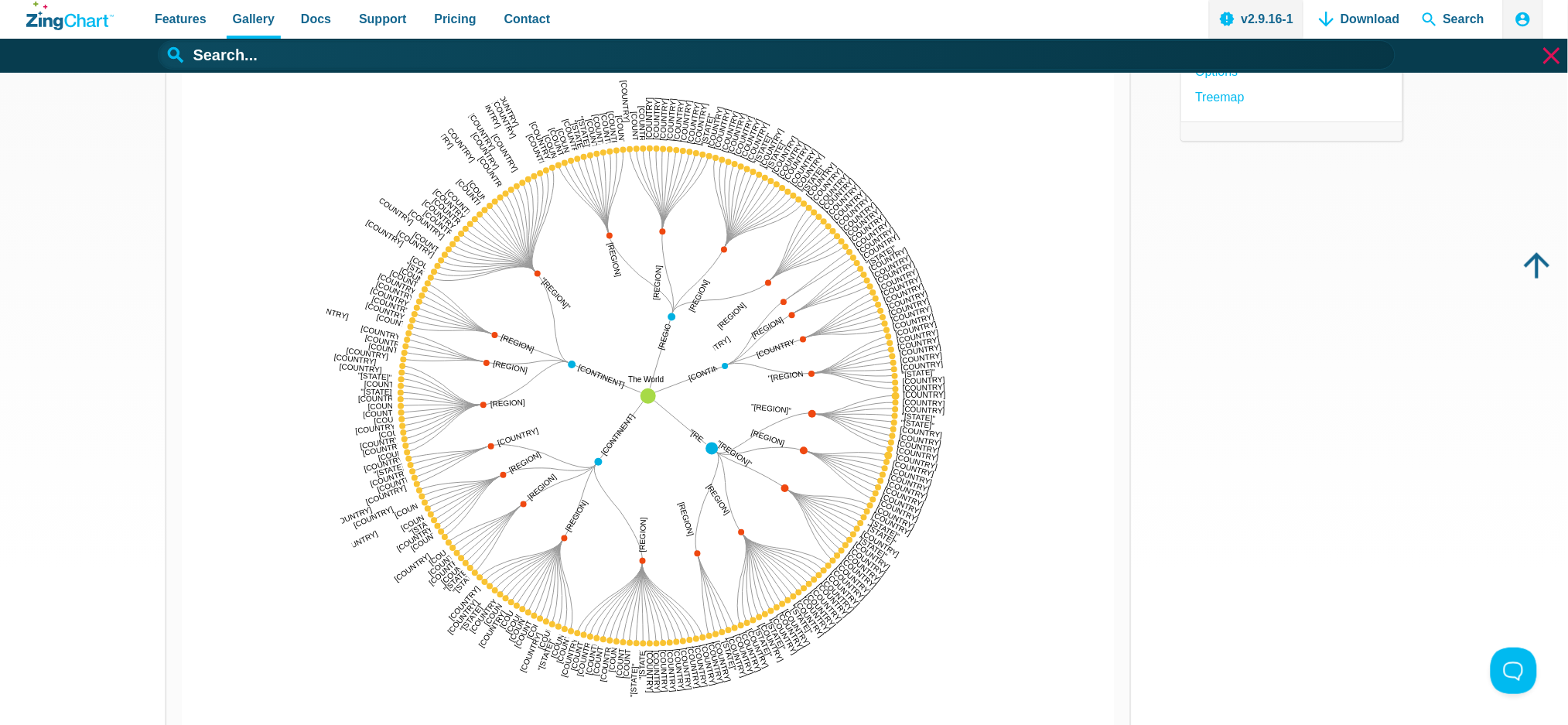 click at bounding box center (1552, 56) 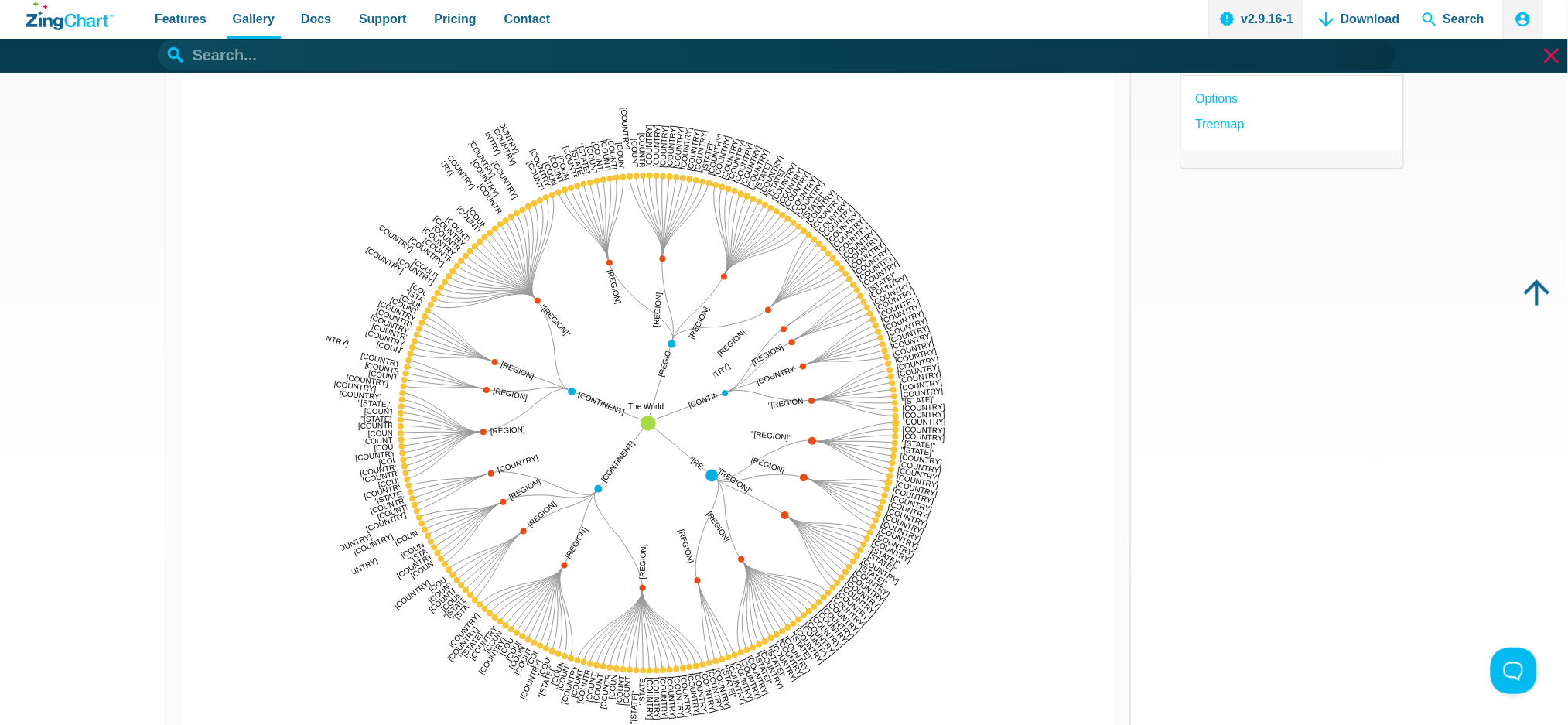 scroll, scrollTop: 174, scrollLeft: 0, axis: vertical 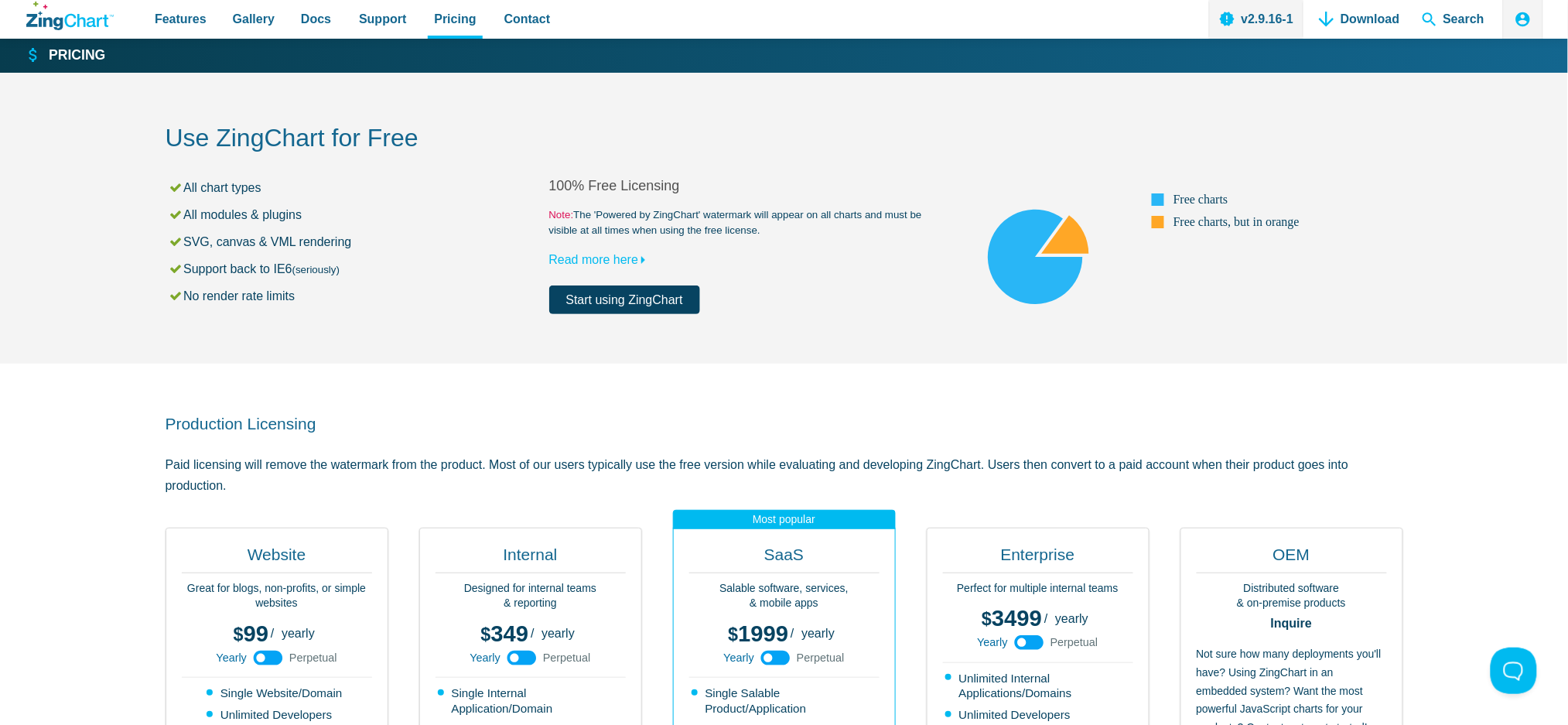 drag, startPoint x: 114, startPoint y: 21, endPoint x: 83, endPoint y: 150, distance: 132.67253 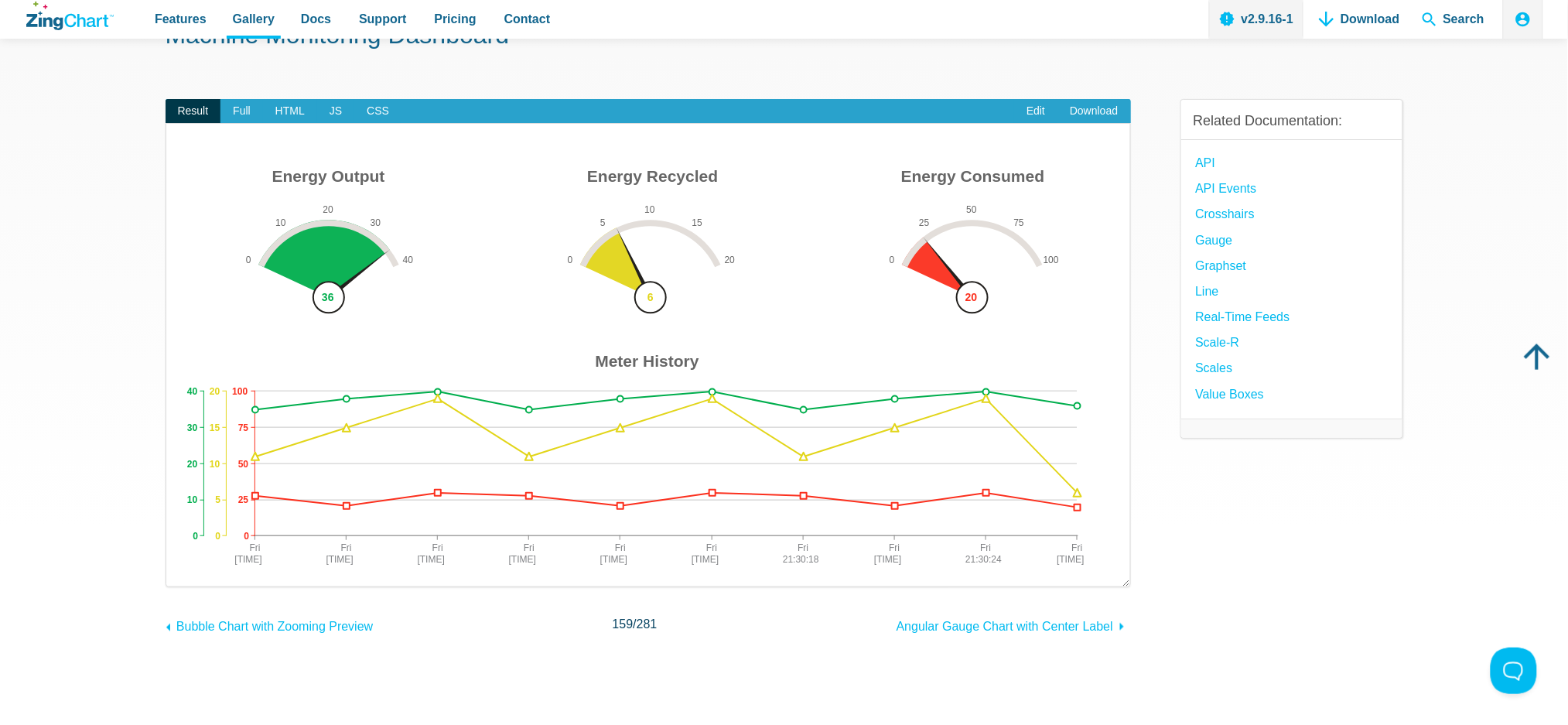 scroll, scrollTop: 0, scrollLeft: 0, axis: both 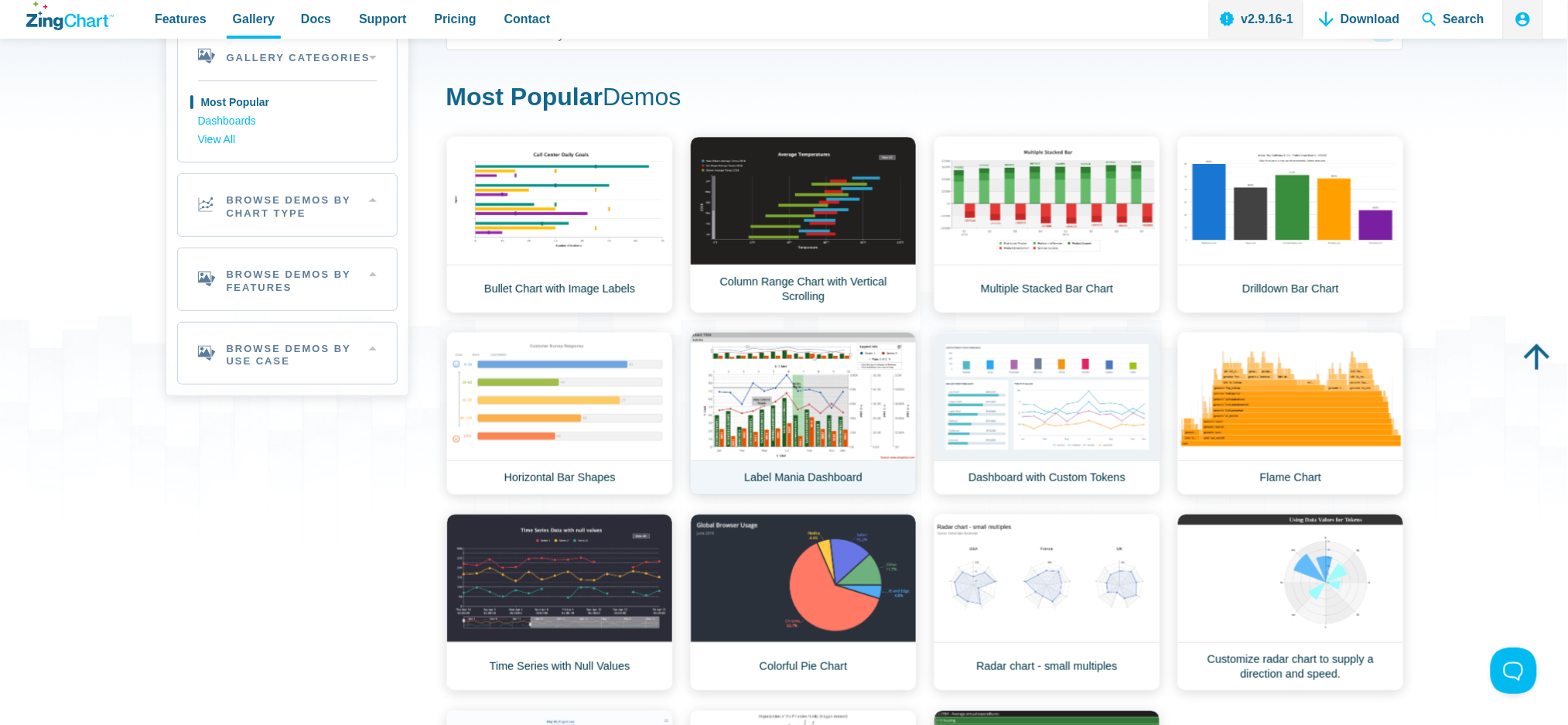 click on "Label Mania Dashboard" at bounding box center (803, 413) 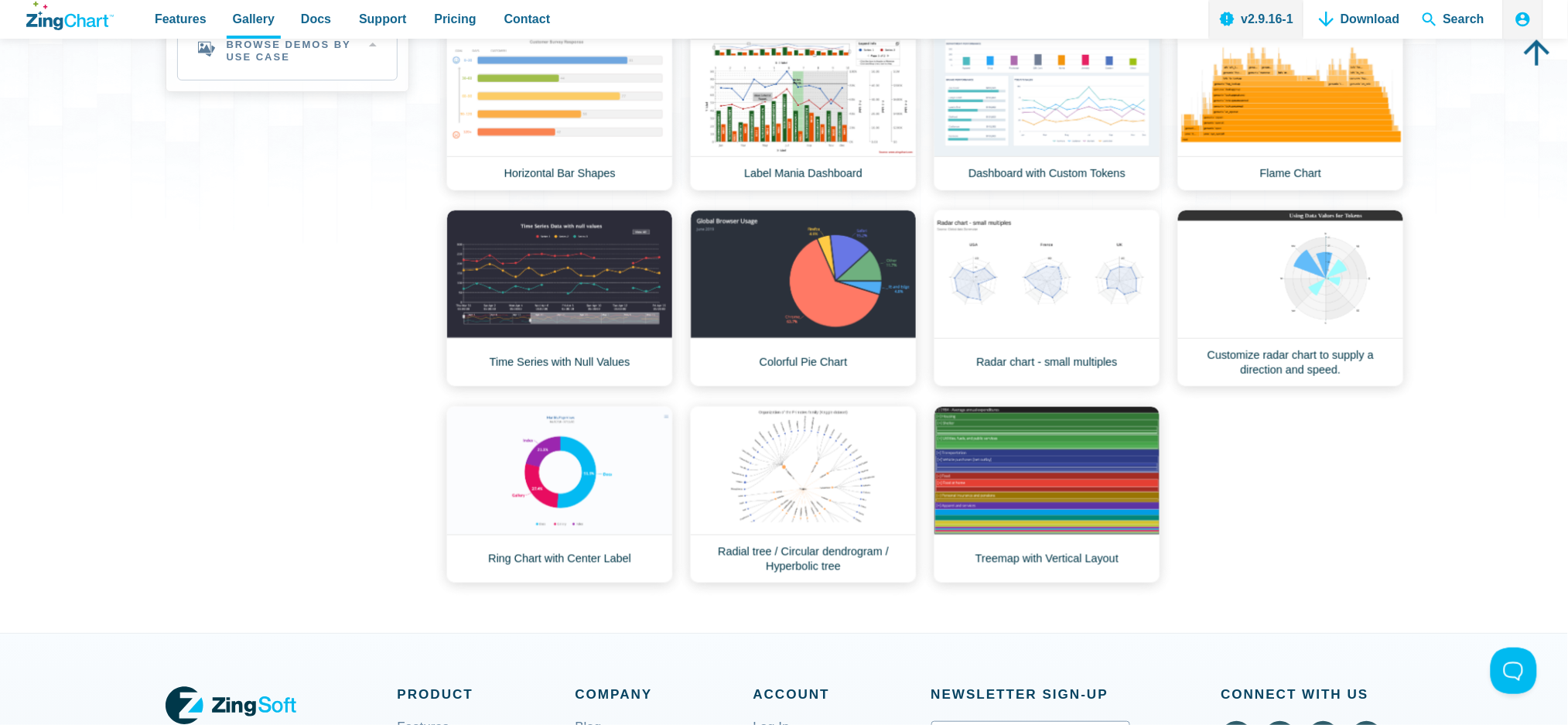 scroll, scrollTop: 412, scrollLeft: 0, axis: vertical 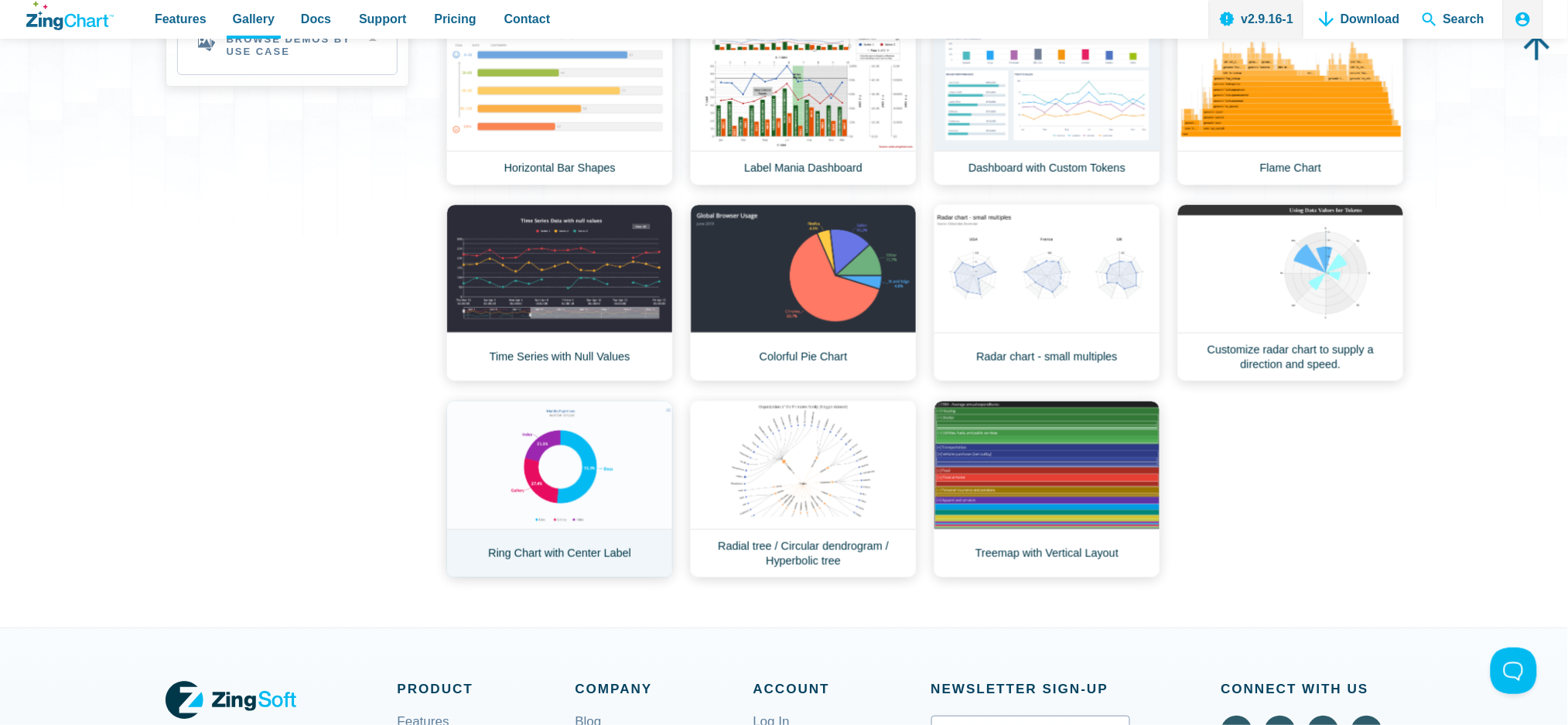 click on "Ring Chart with Center Label" at bounding box center [559, 489] 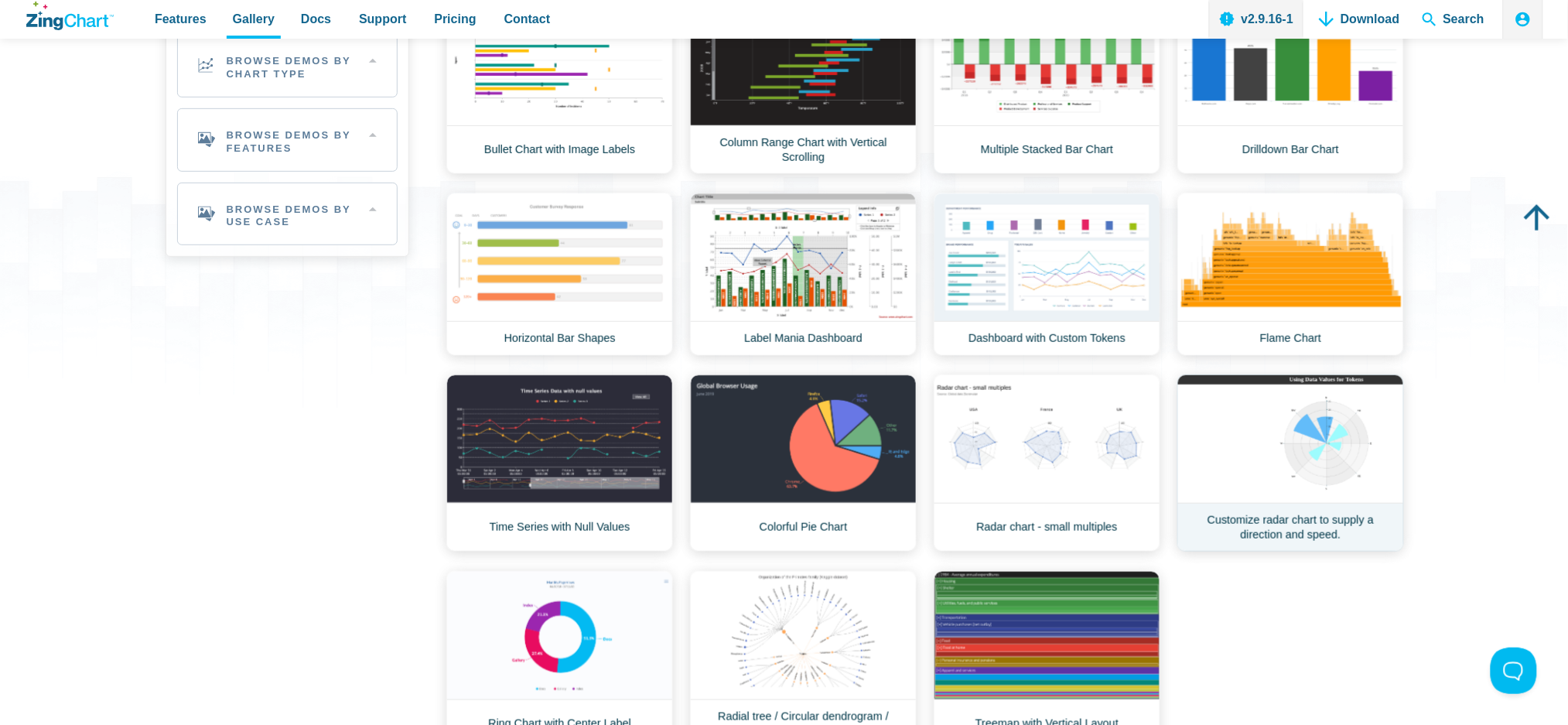scroll, scrollTop: 206, scrollLeft: 0, axis: vertical 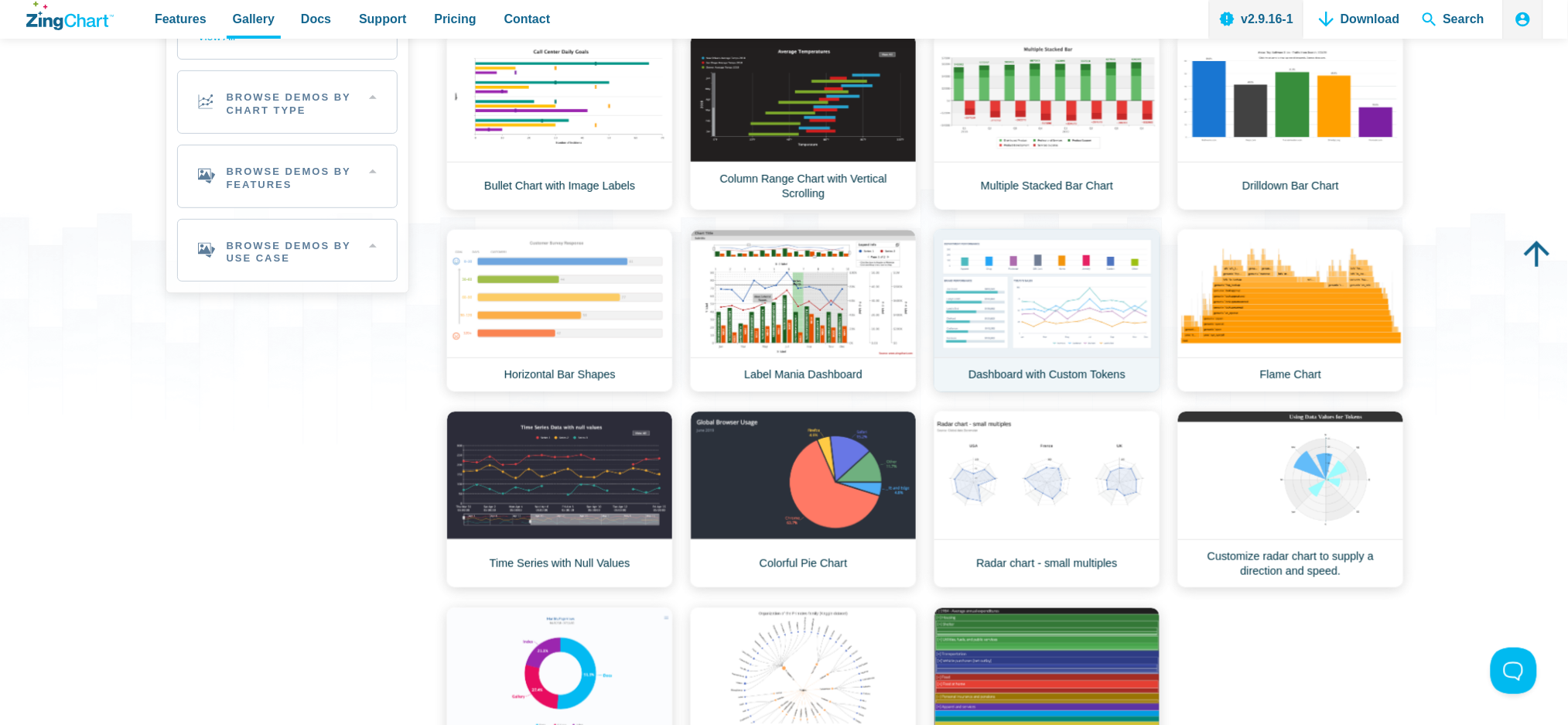 click on "Dashboard with Custom Tokens" at bounding box center (1047, 310) 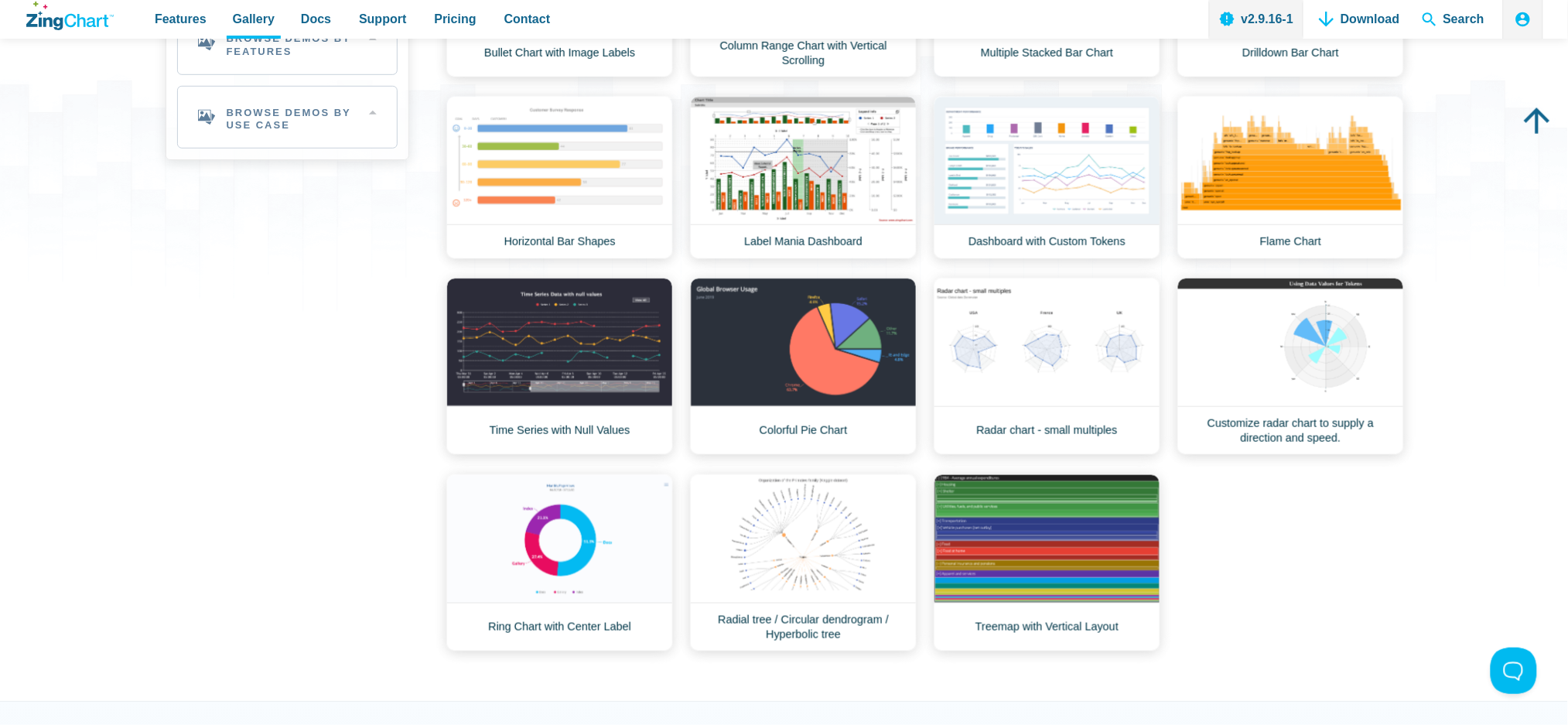 scroll, scrollTop: 412, scrollLeft: 0, axis: vertical 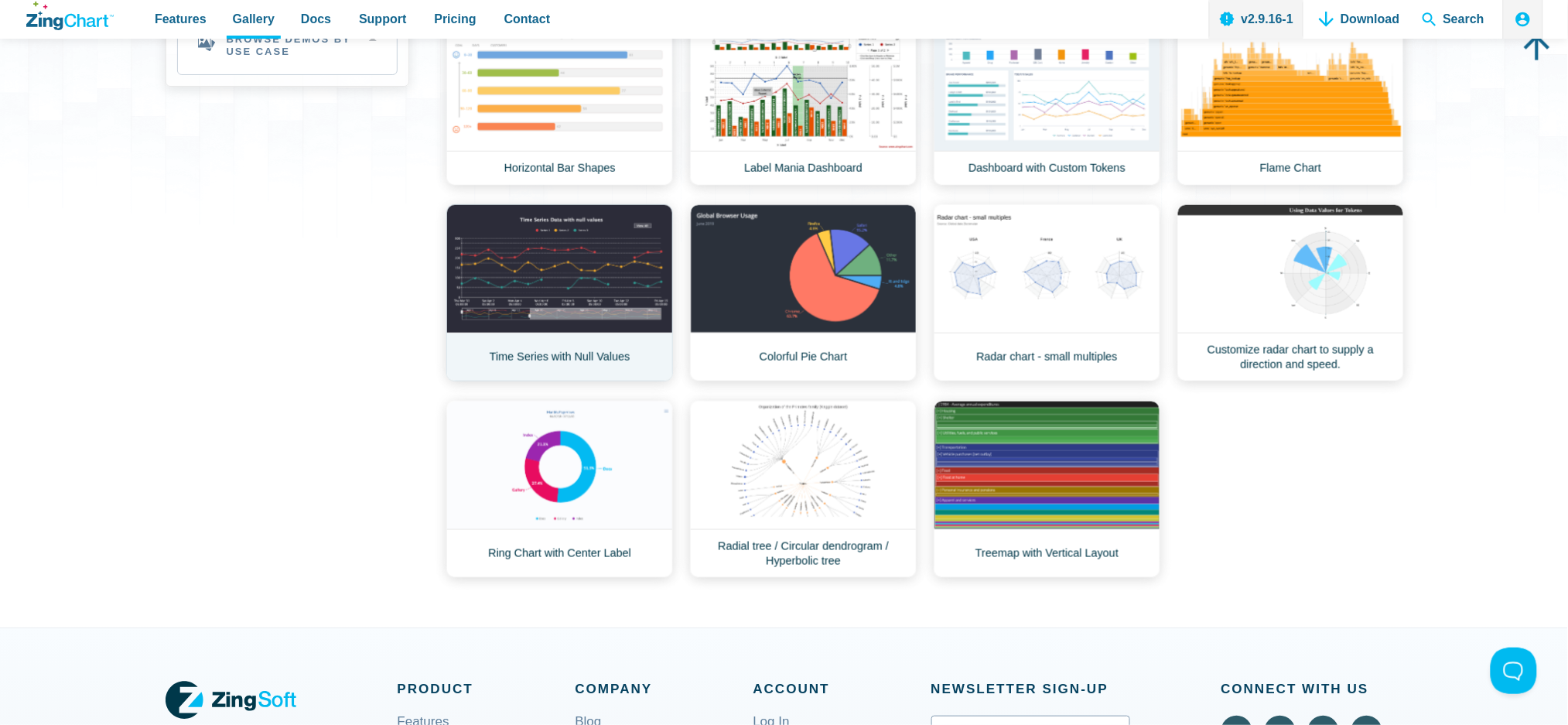 click on "Time Series with Null Values" at bounding box center (559, 292) 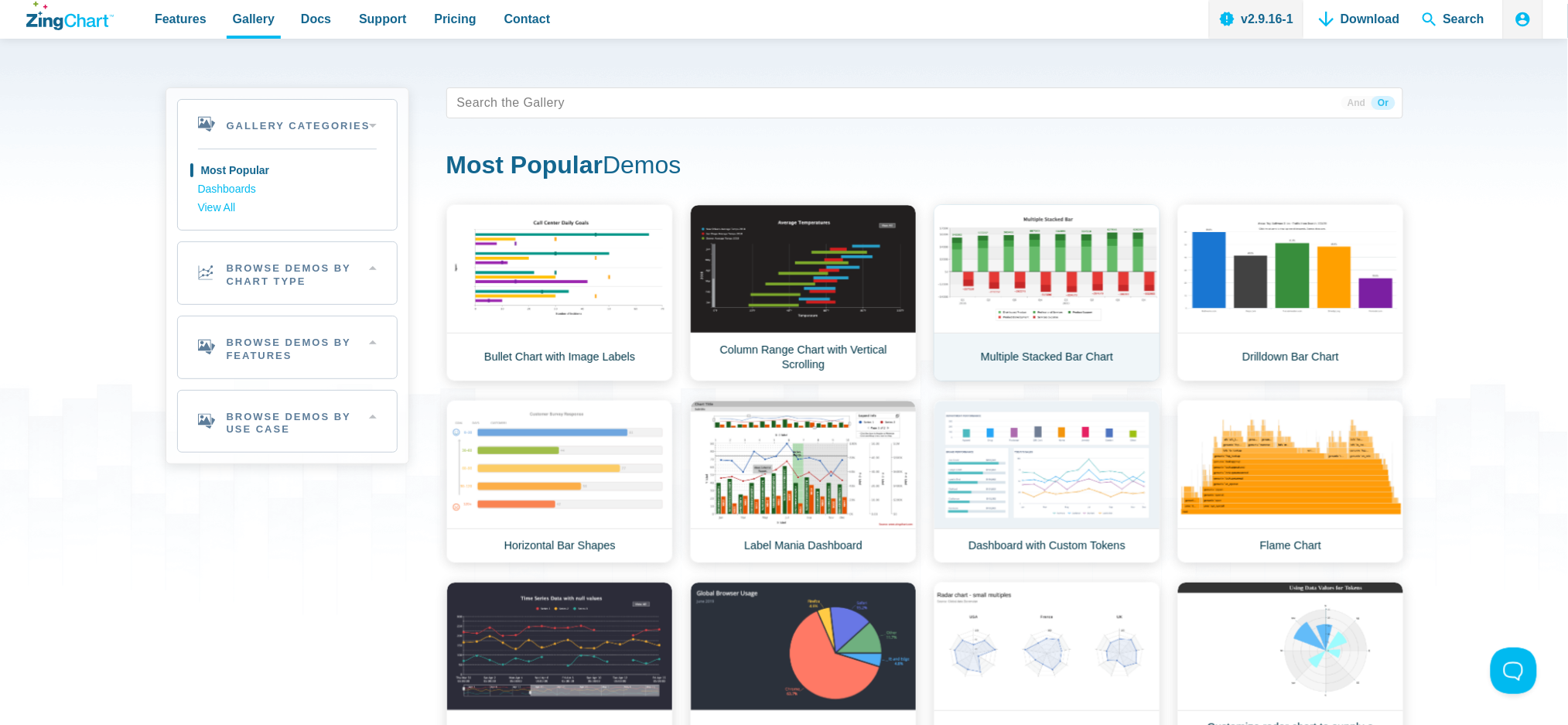 scroll, scrollTop: 0, scrollLeft: 0, axis: both 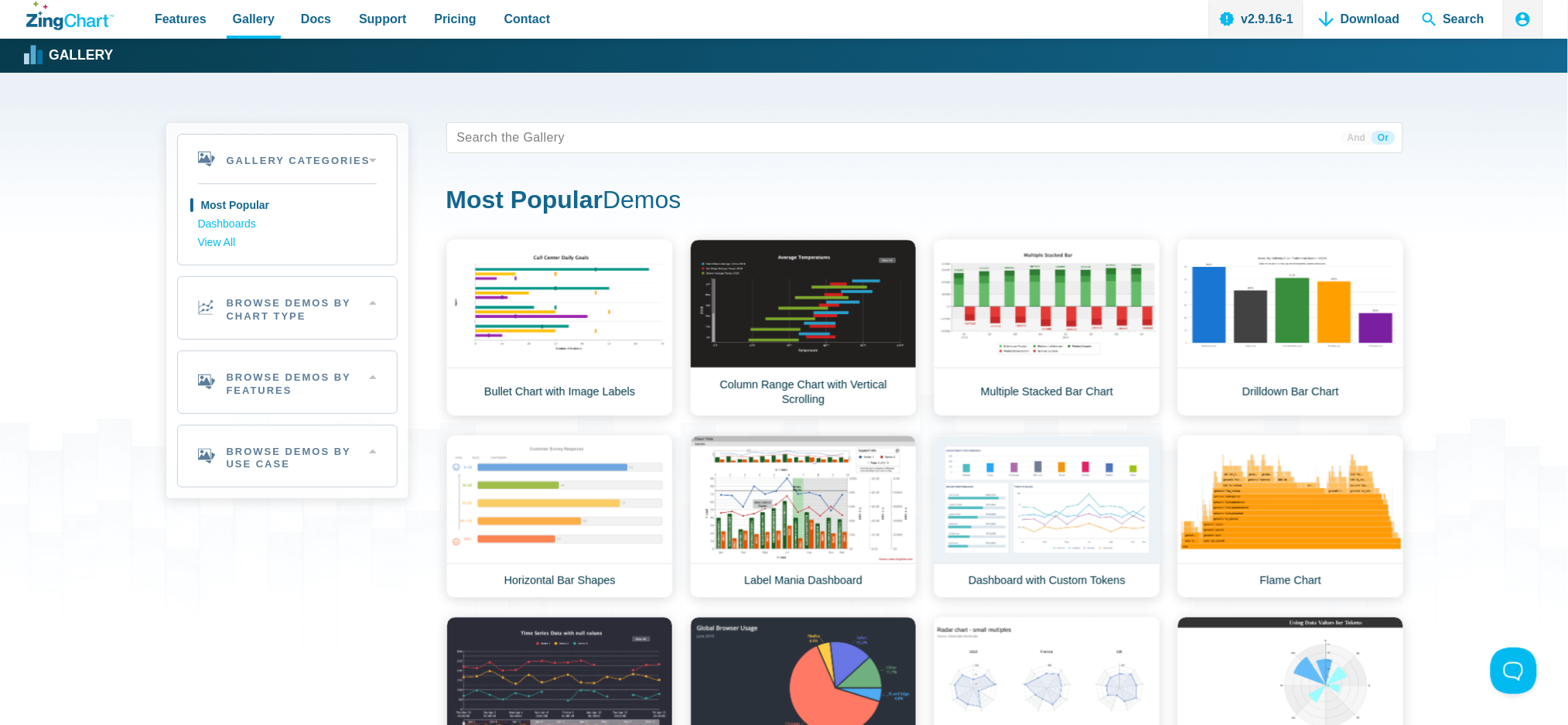 click on "Most  Popular   Demos" at bounding box center (924, 201) 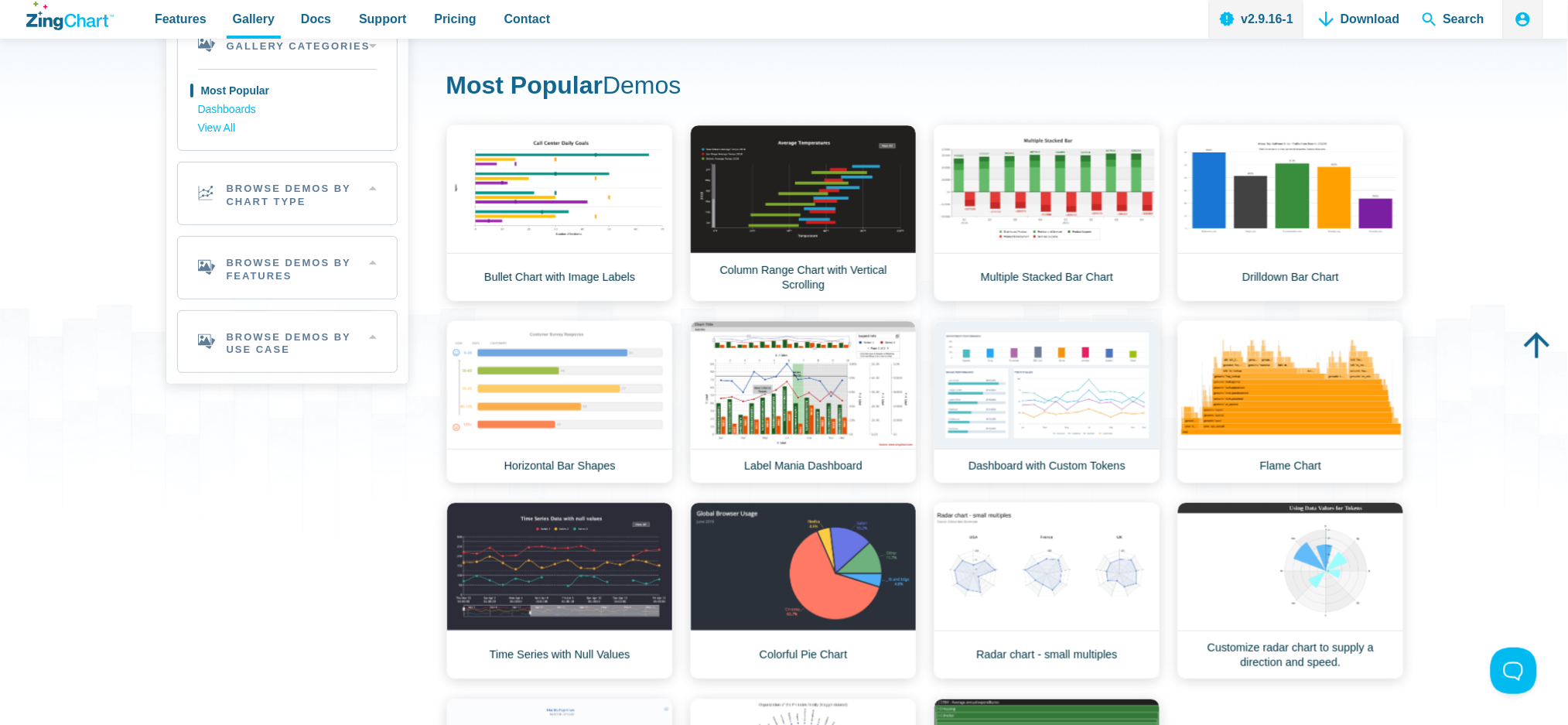 scroll, scrollTop: 103, scrollLeft: 0, axis: vertical 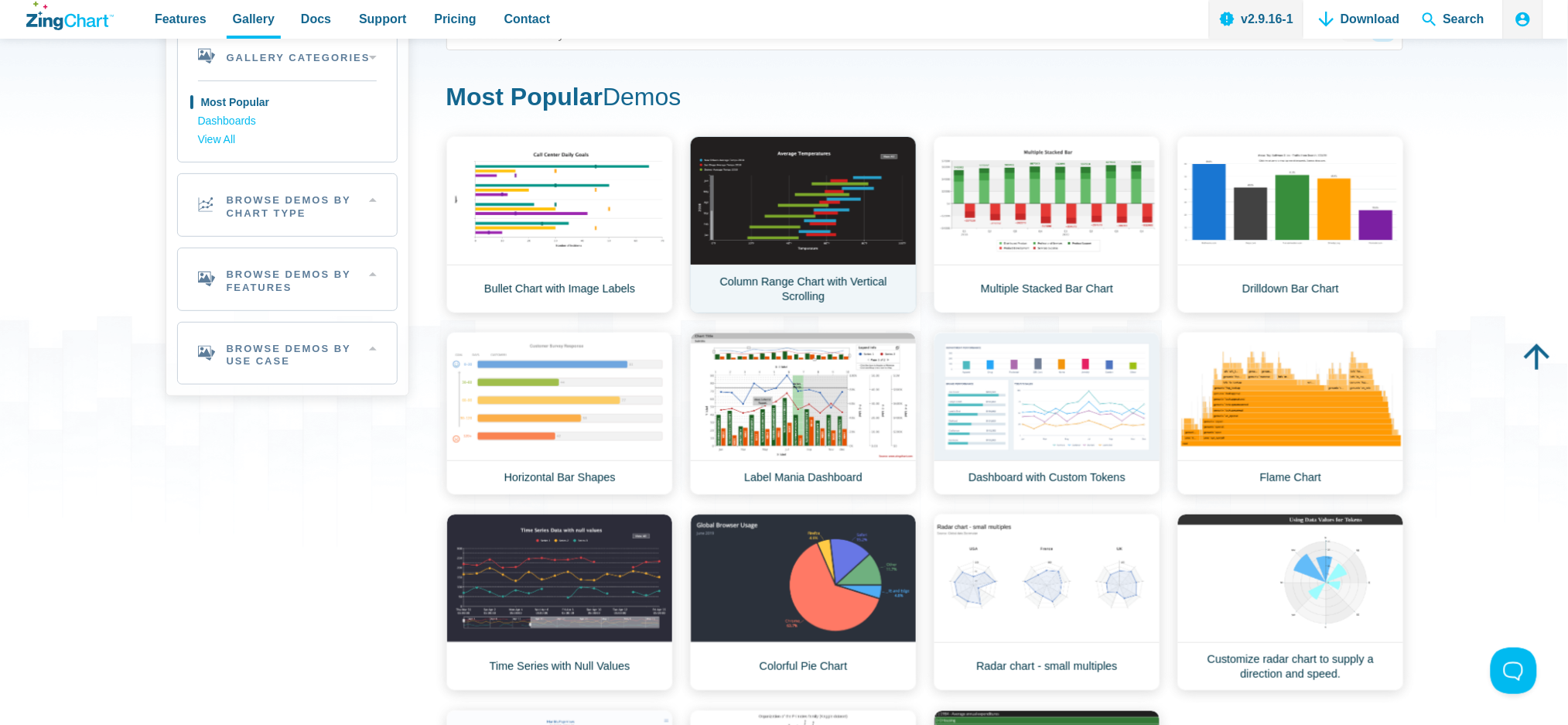 click on "Column Range Chart with Vertical Scrolling" at bounding box center [803, 224] 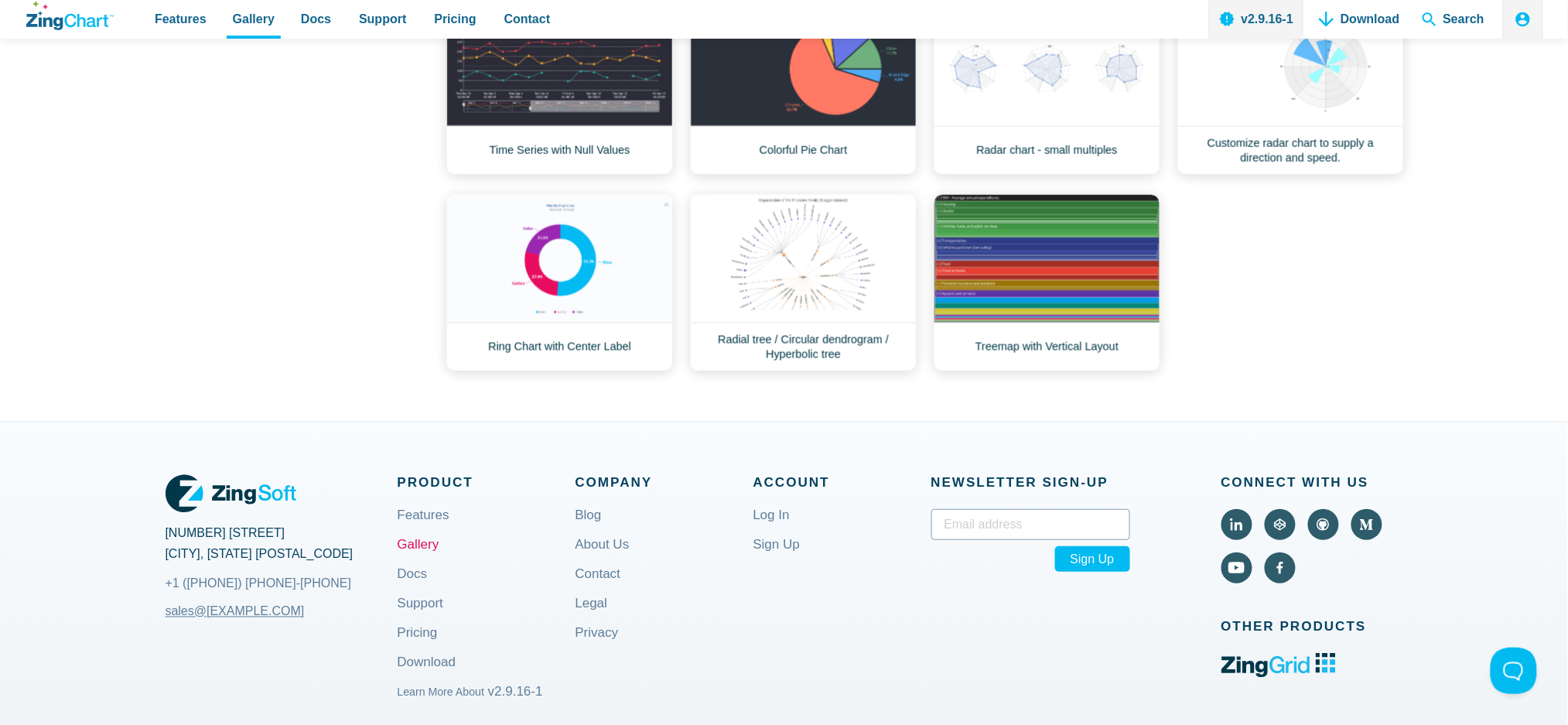 scroll, scrollTop: 412, scrollLeft: 0, axis: vertical 